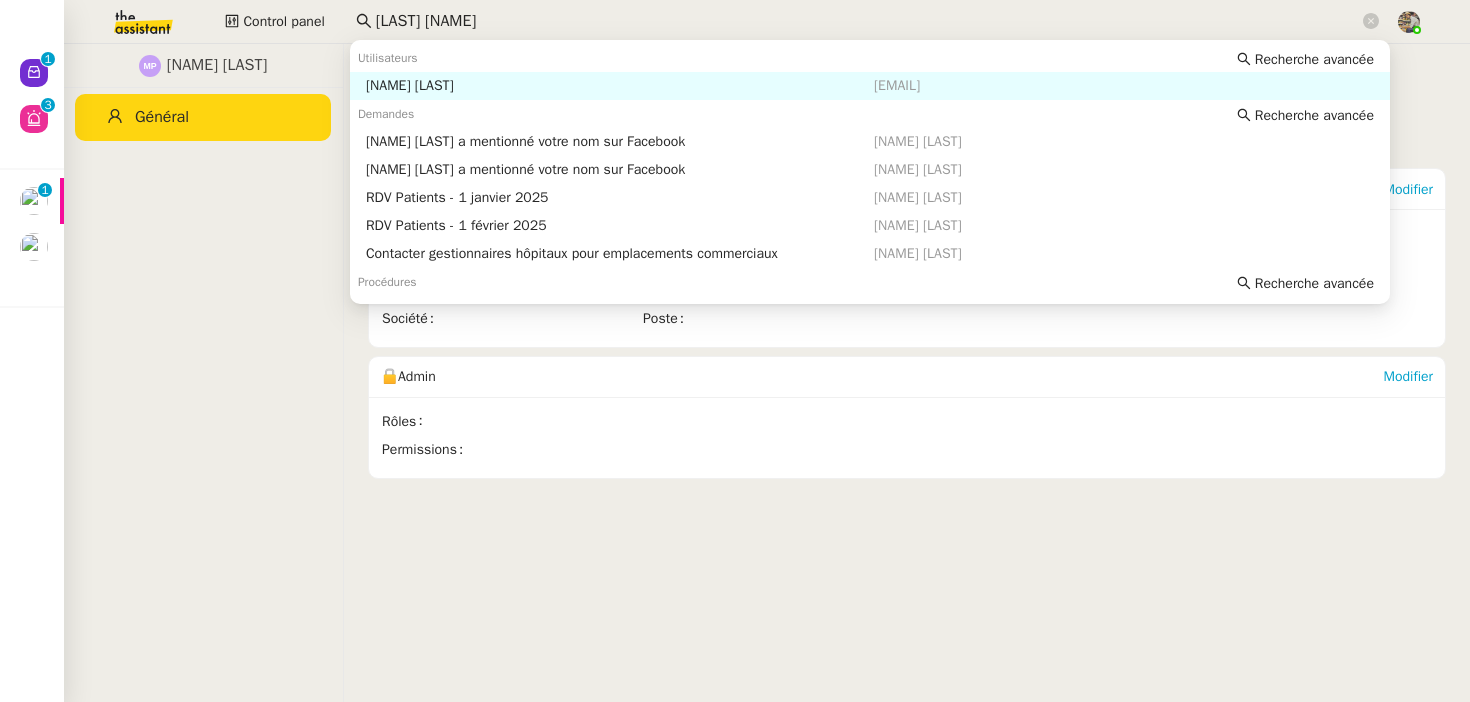 scroll, scrollTop: 0, scrollLeft: 0, axis: both 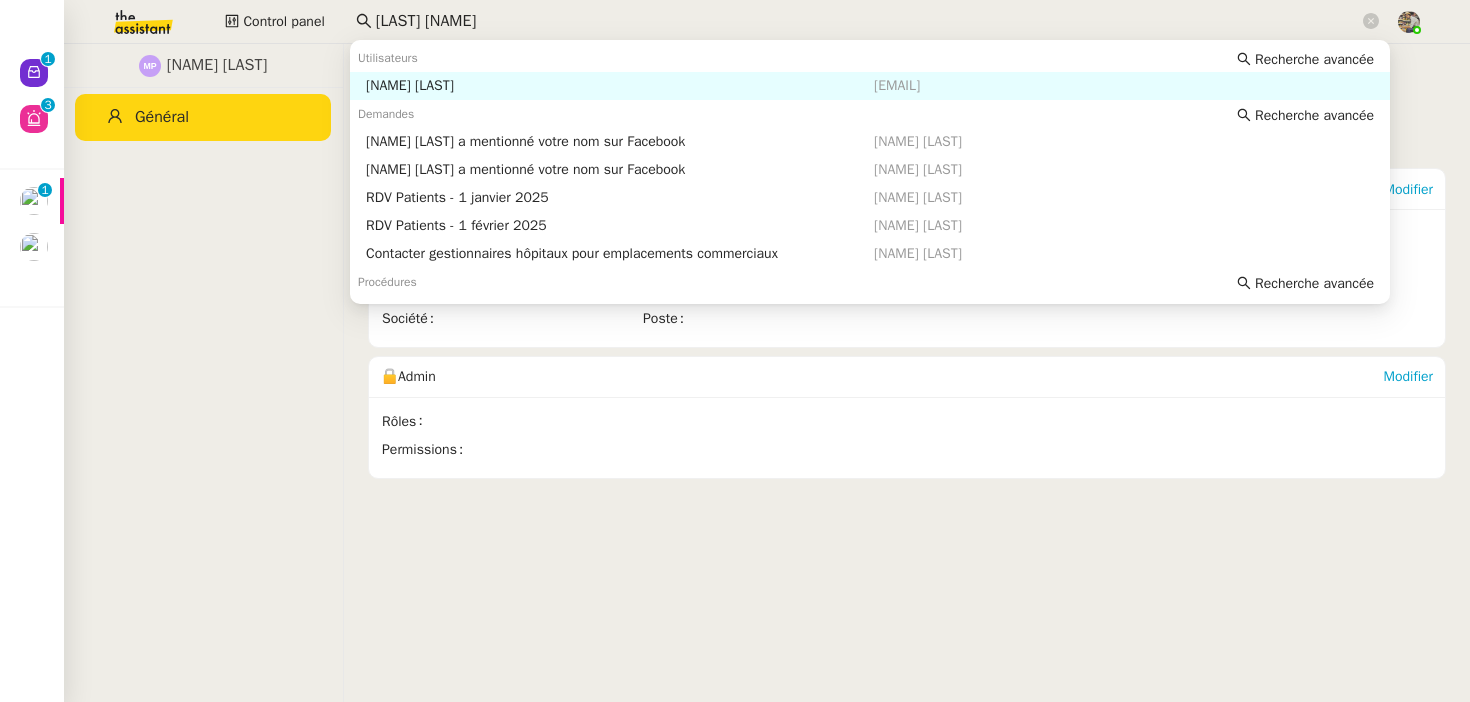 click on "Pichuèque Marvyn" 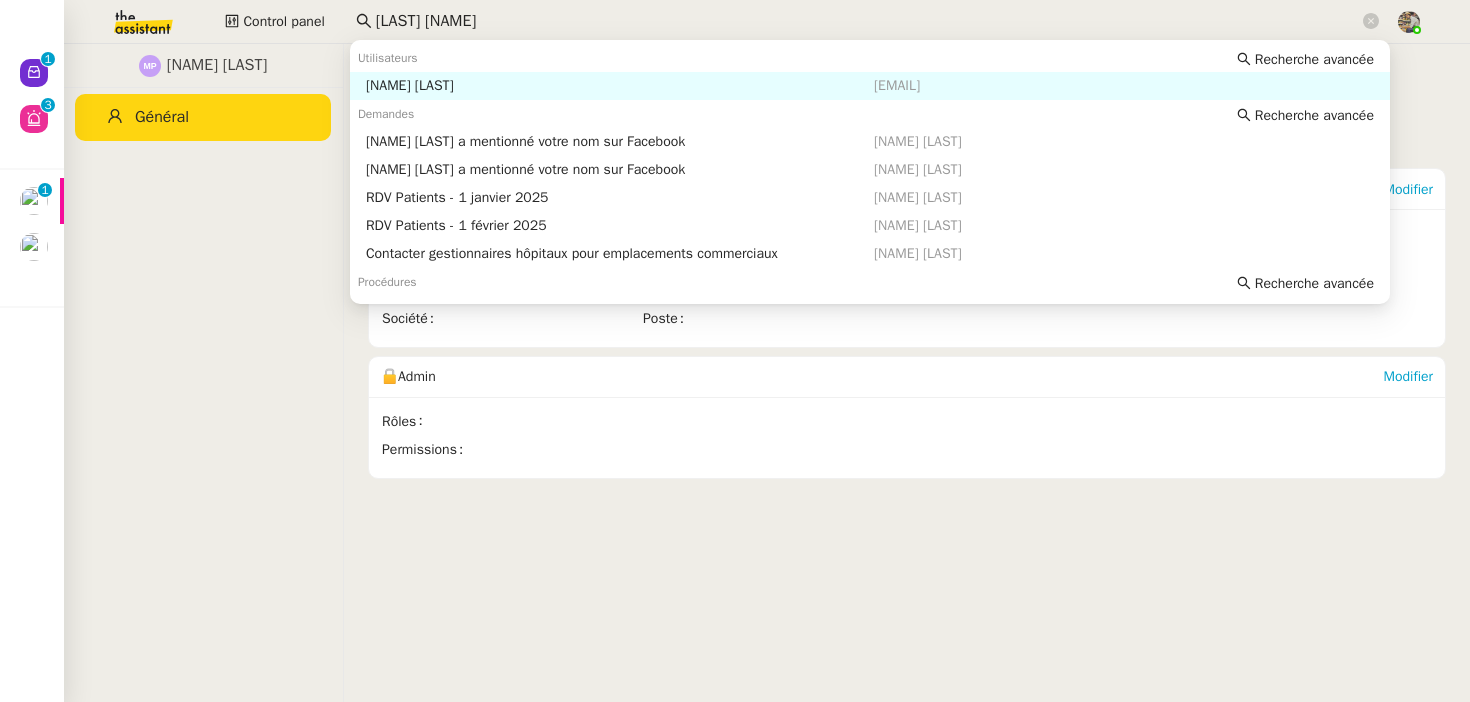 click on "Pichuèque Marvyn" 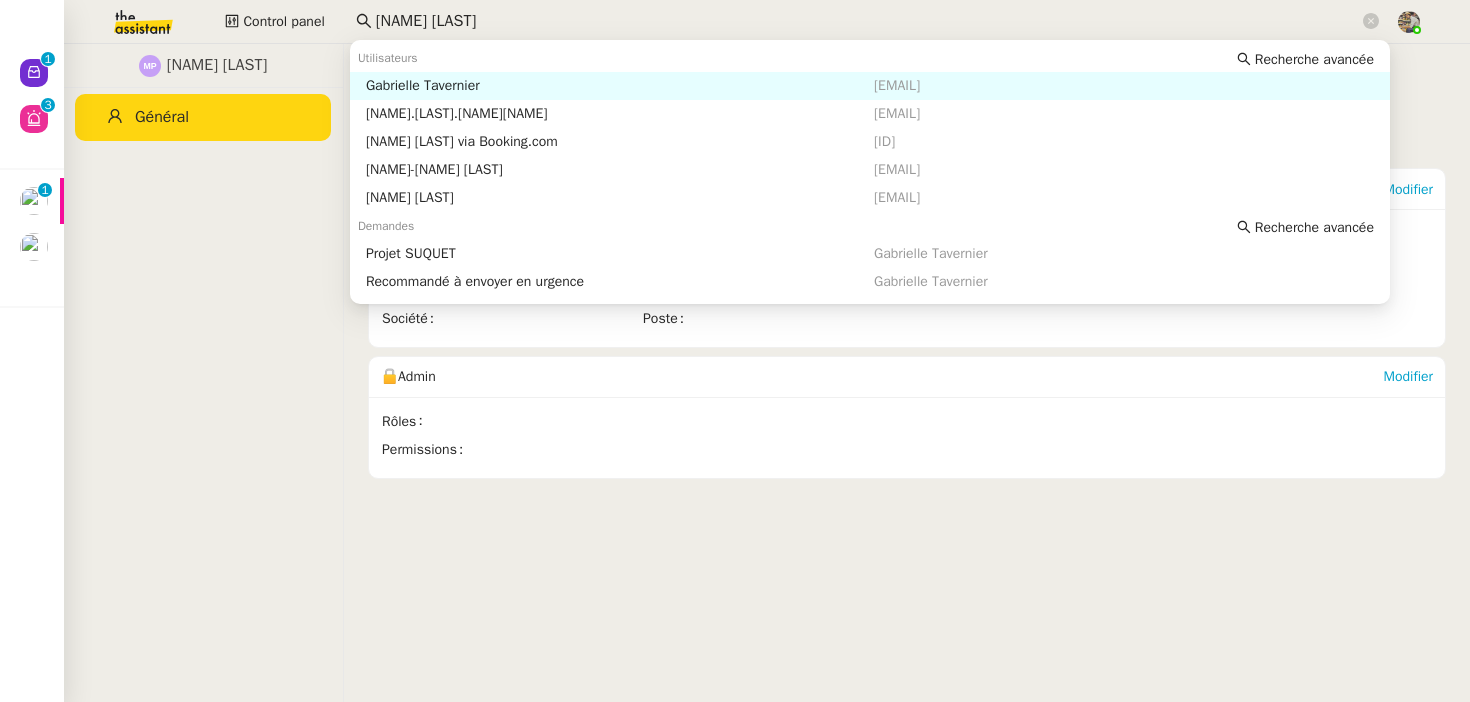 click on "Gabrielle Tavernier" at bounding box center (620, 86) 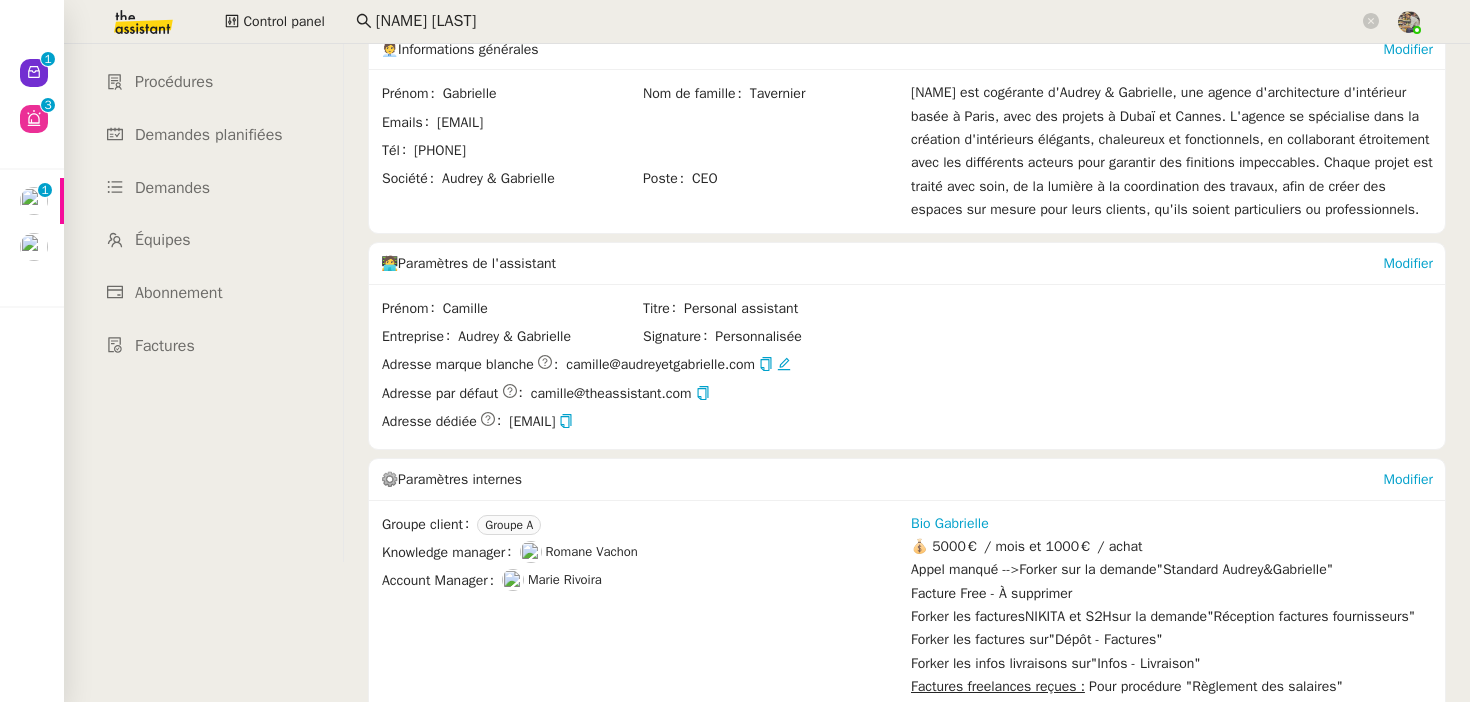scroll, scrollTop: 0, scrollLeft: 0, axis: both 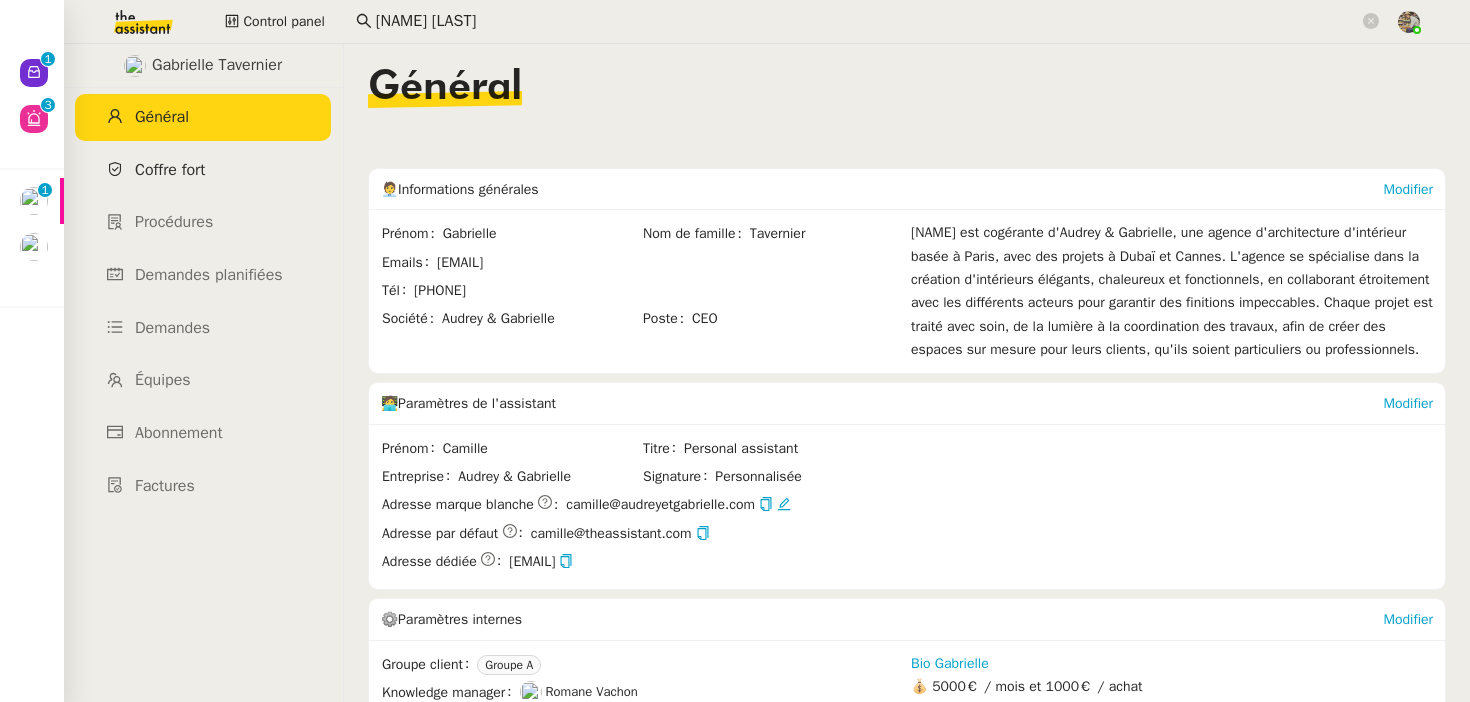 click on "Coffre fort" 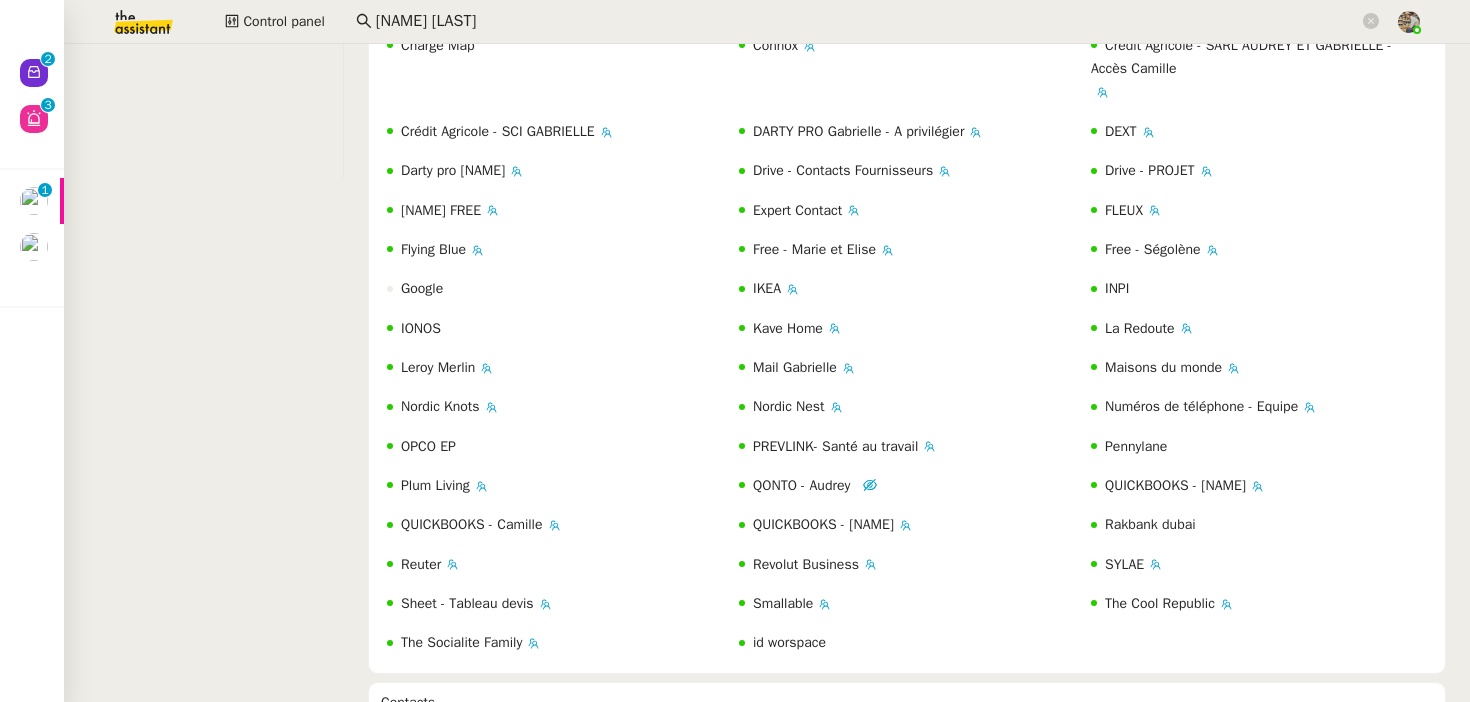 scroll, scrollTop: 546, scrollLeft: 0, axis: vertical 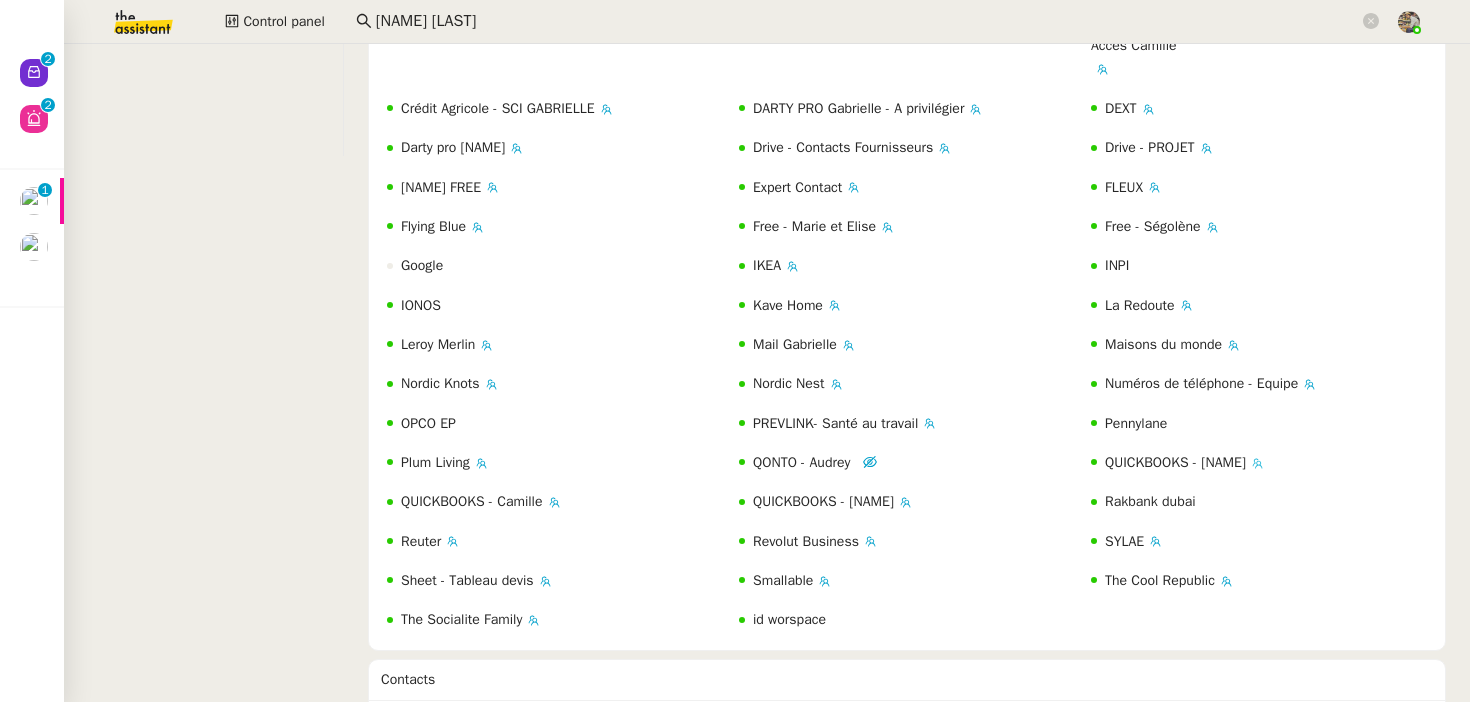 click on "QONTO - Camille" at bounding box center [1175, 462] 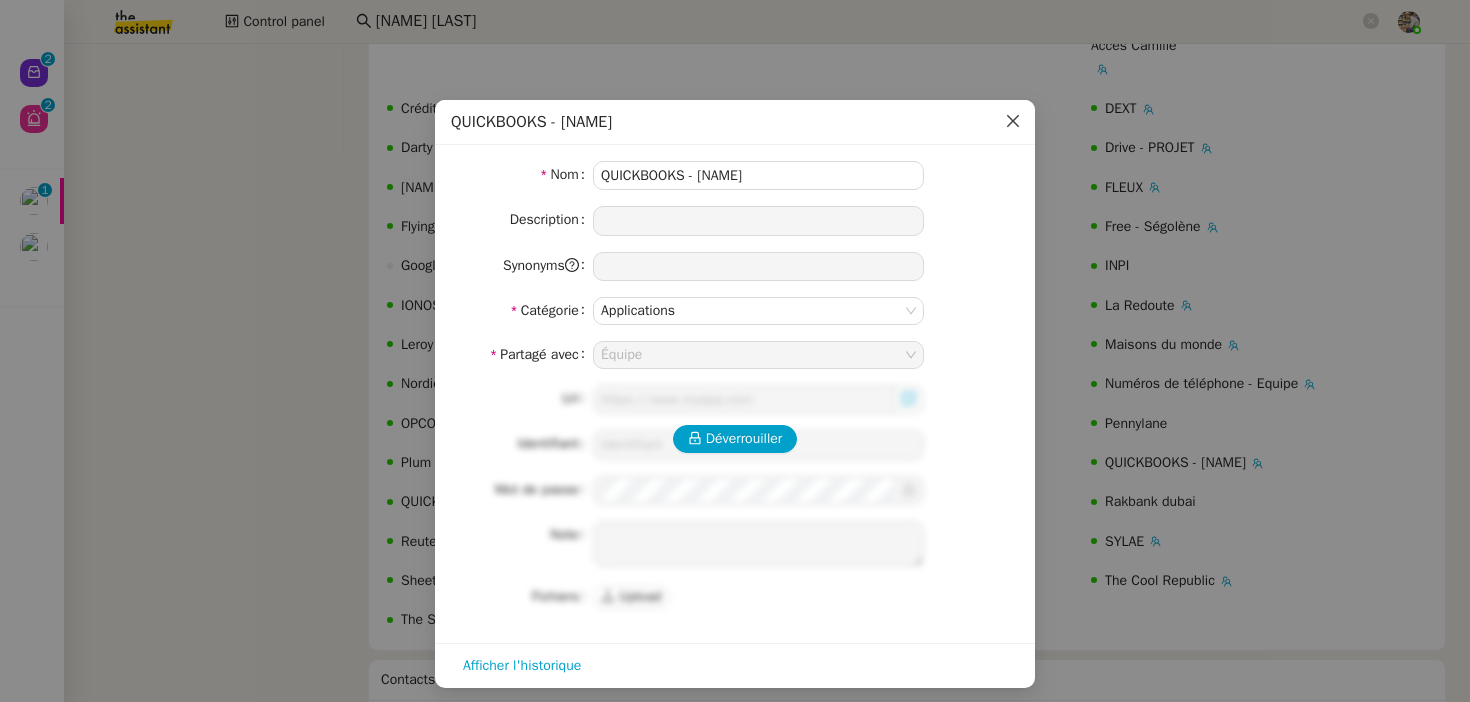 click 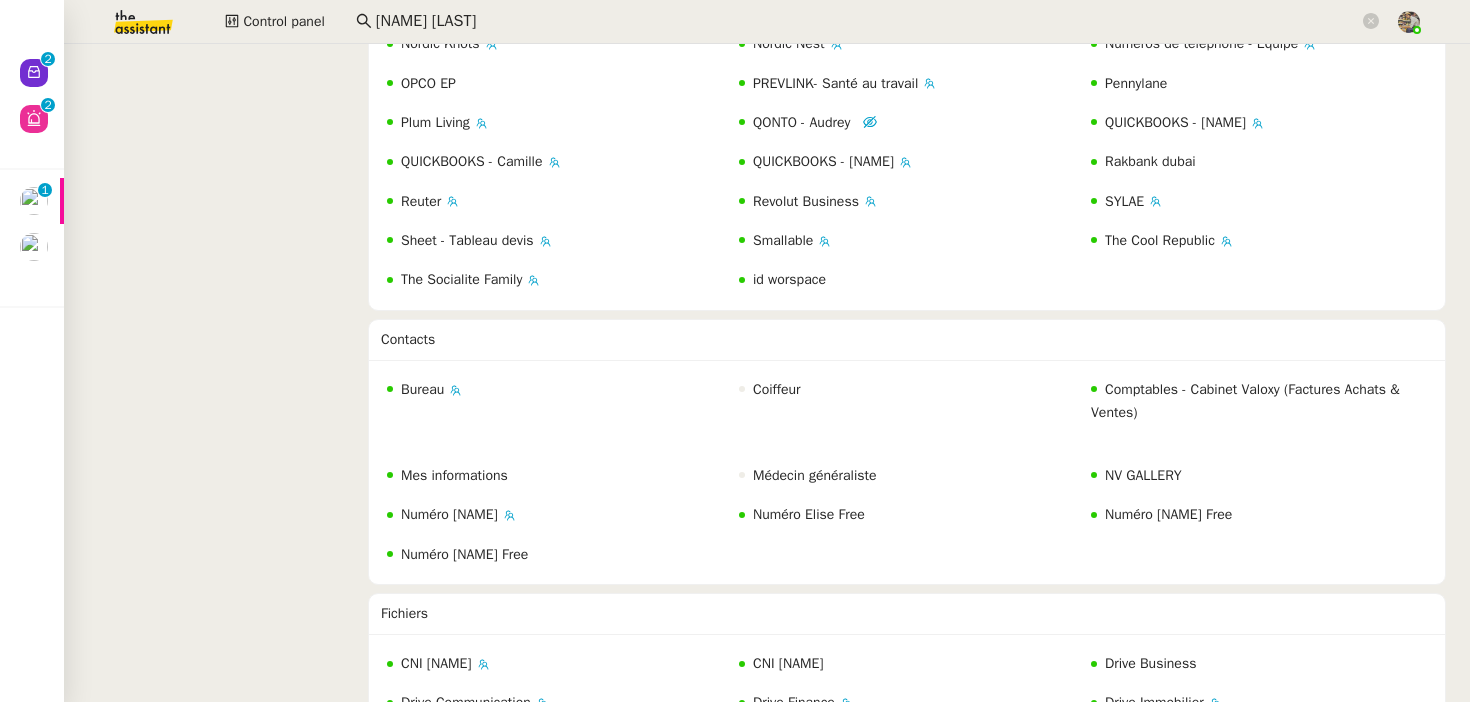 scroll, scrollTop: 889, scrollLeft: 0, axis: vertical 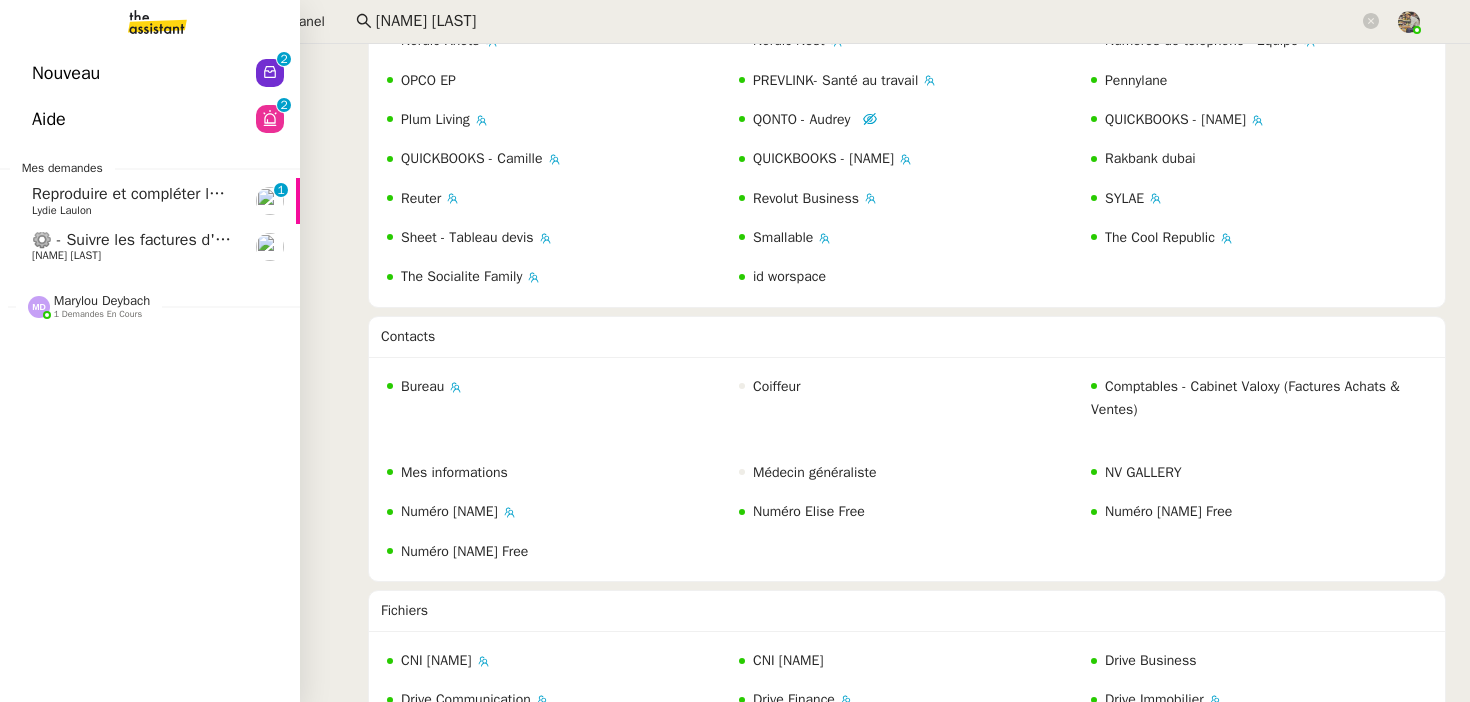 click on "Lydie Laulon" 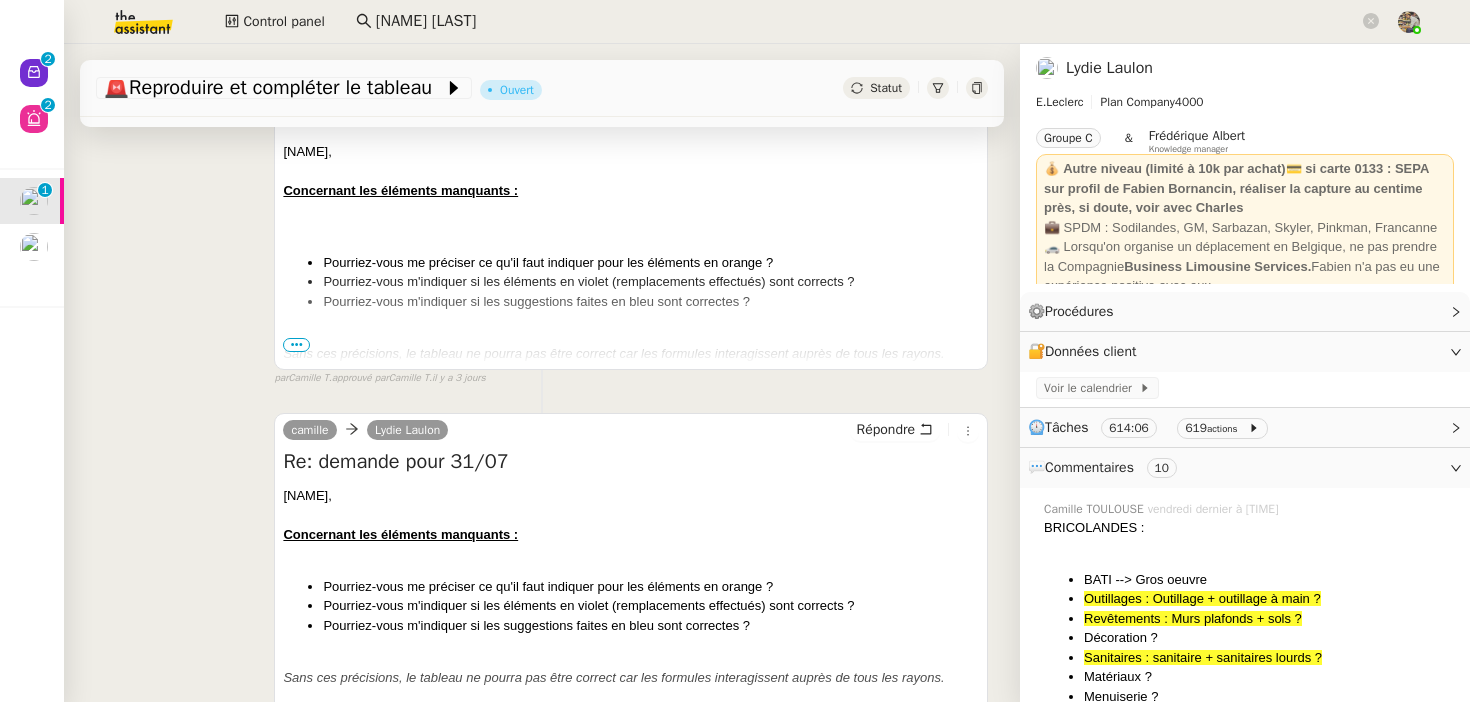 scroll, scrollTop: 499, scrollLeft: 0, axis: vertical 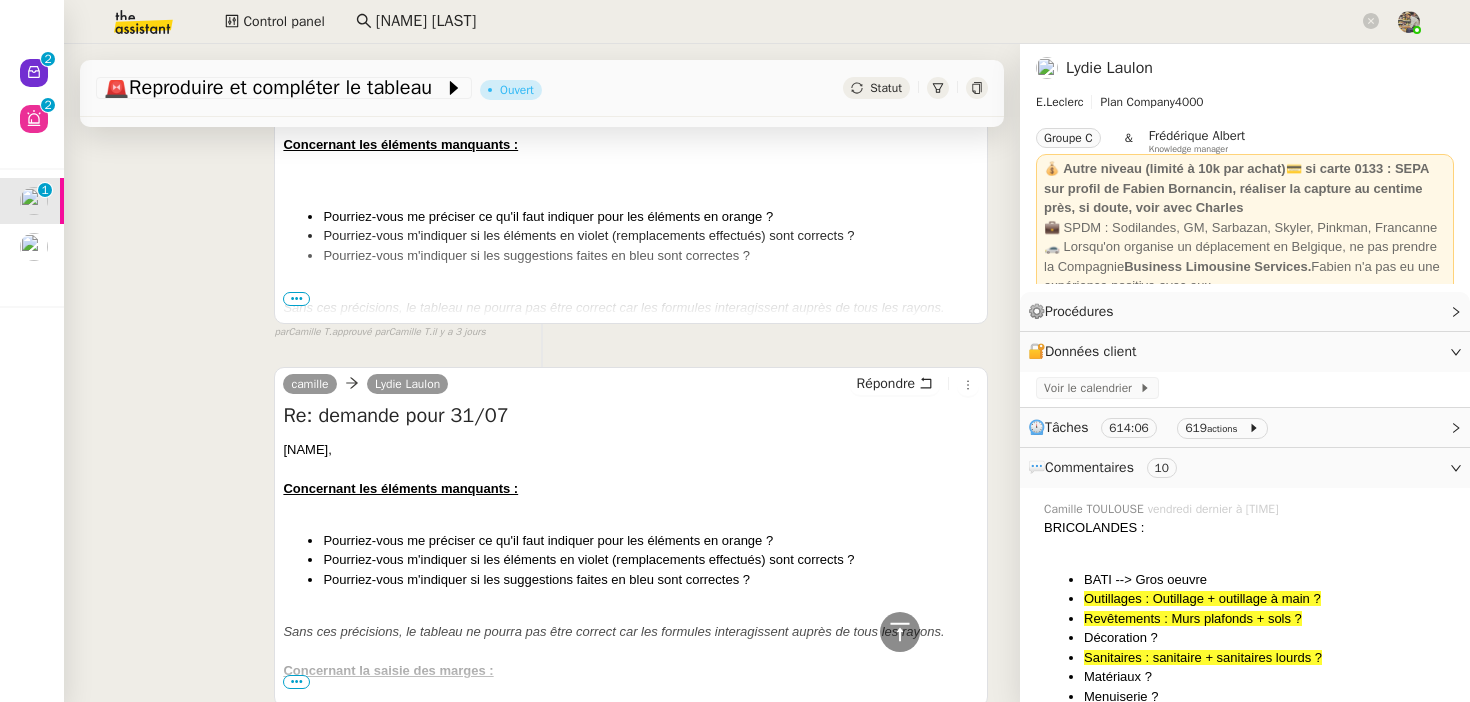 click on "Sans ces précisions, le tableau ne pourra pas être correct car les formules interagissent auprès de tous les rayons." at bounding box center [613, 307] 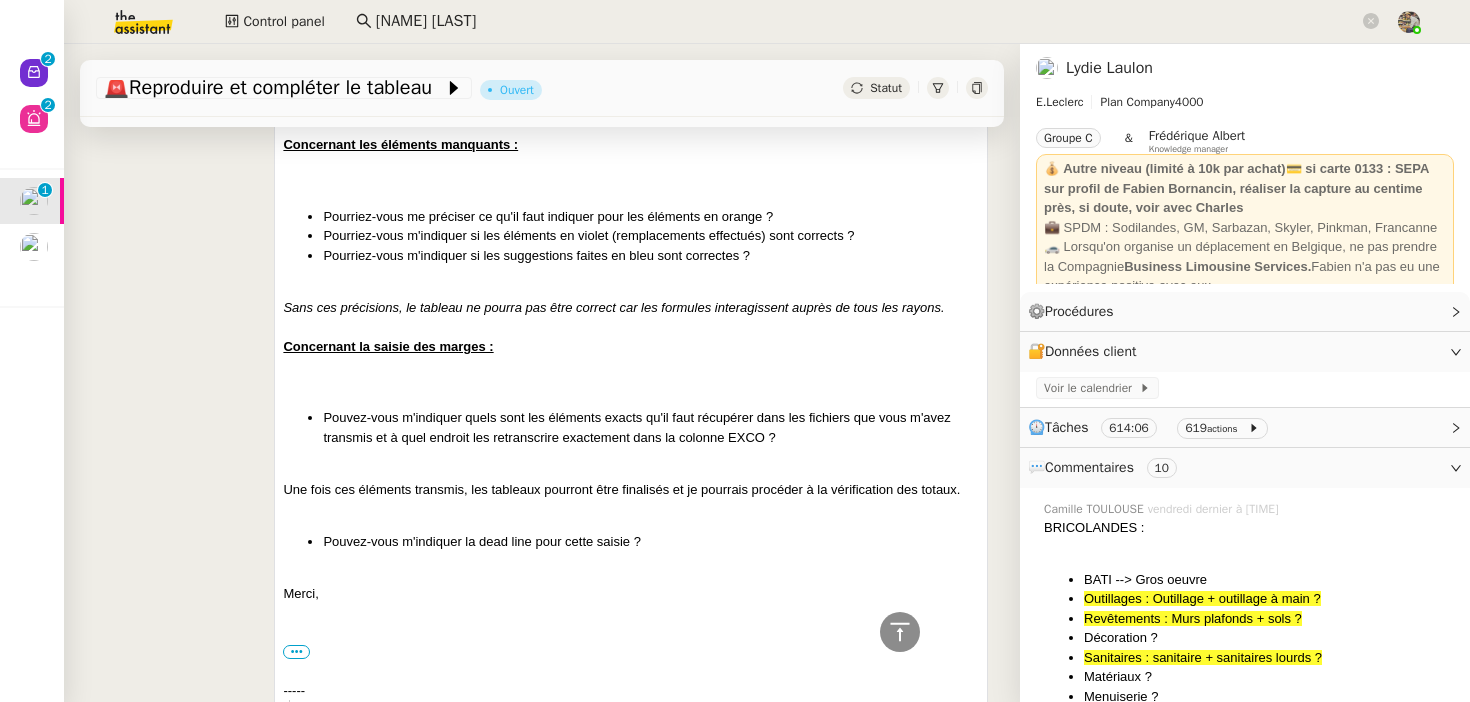 scroll, scrollTop: 1548, scrollLeft: 0, axis: vertical 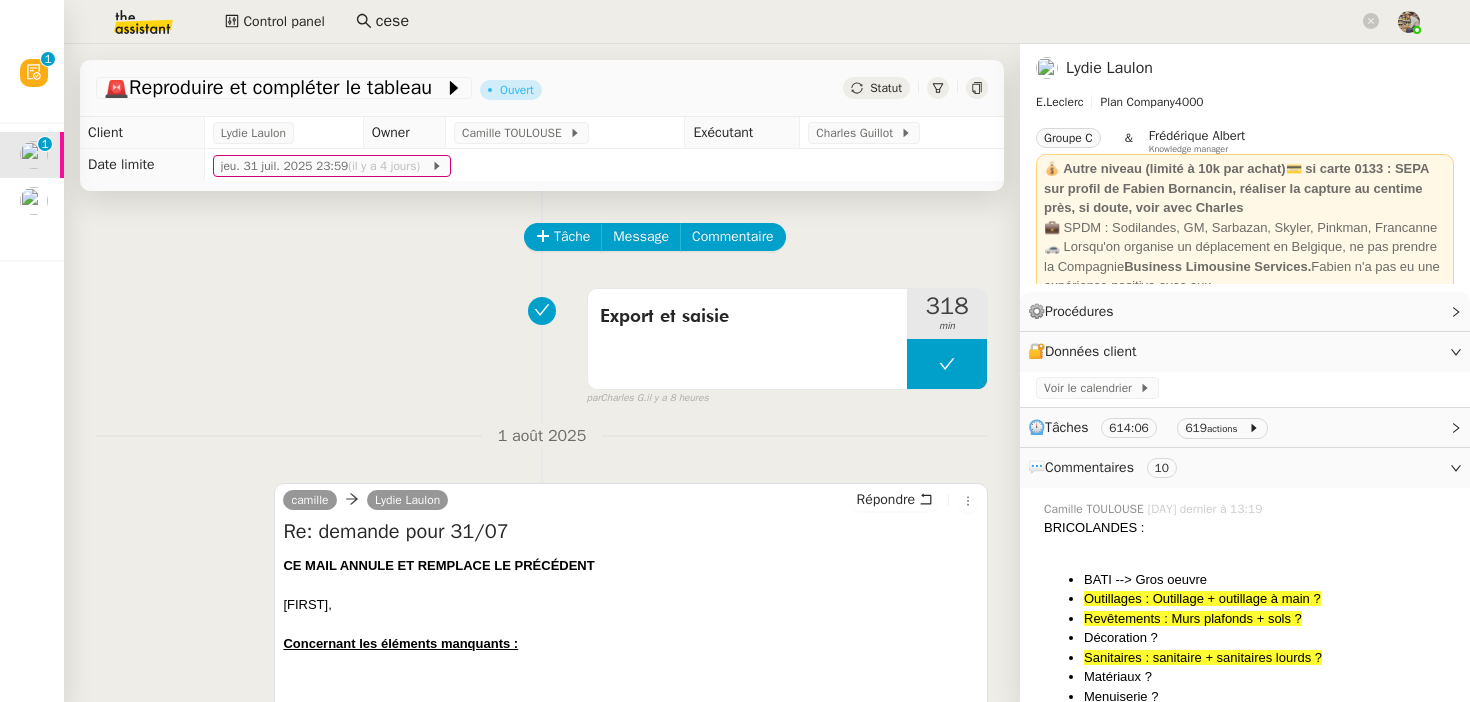 click 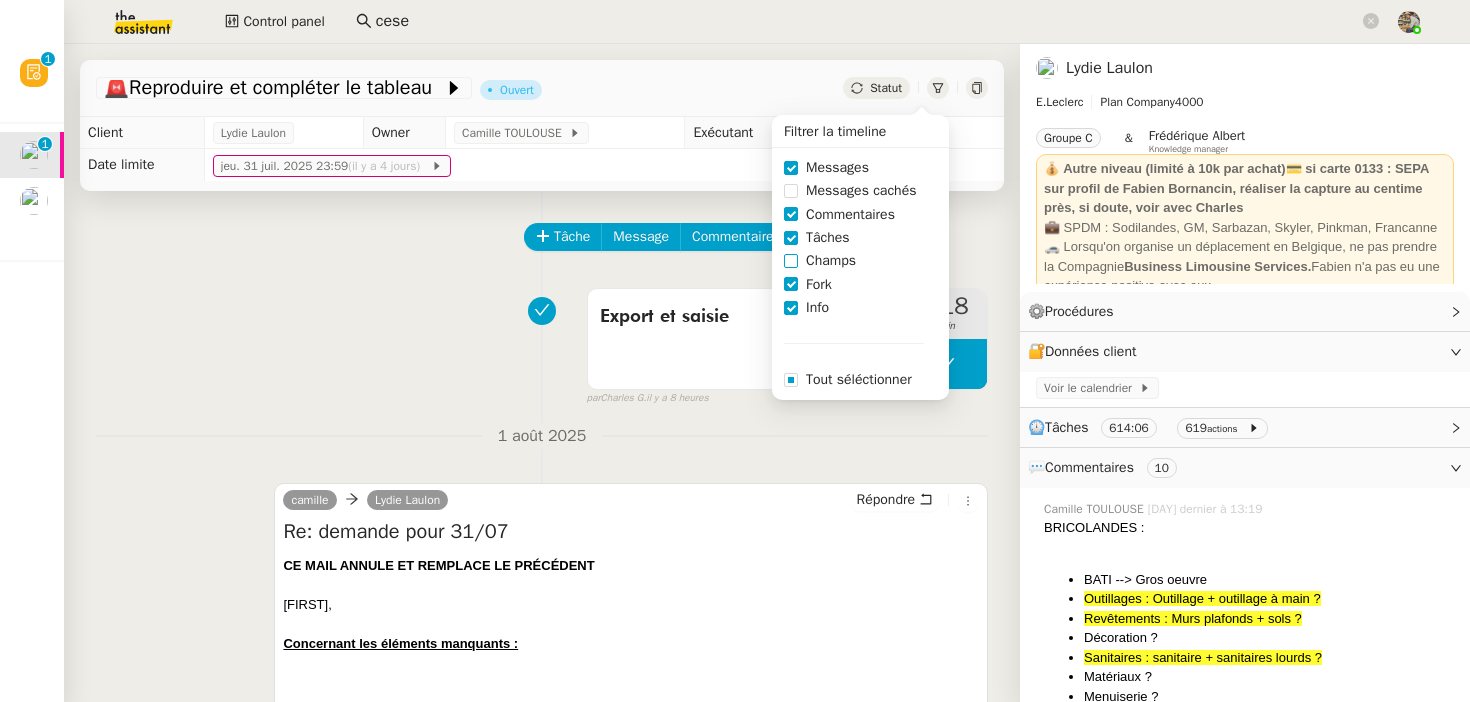 click on "Champs" at bounding box center (831, 260) 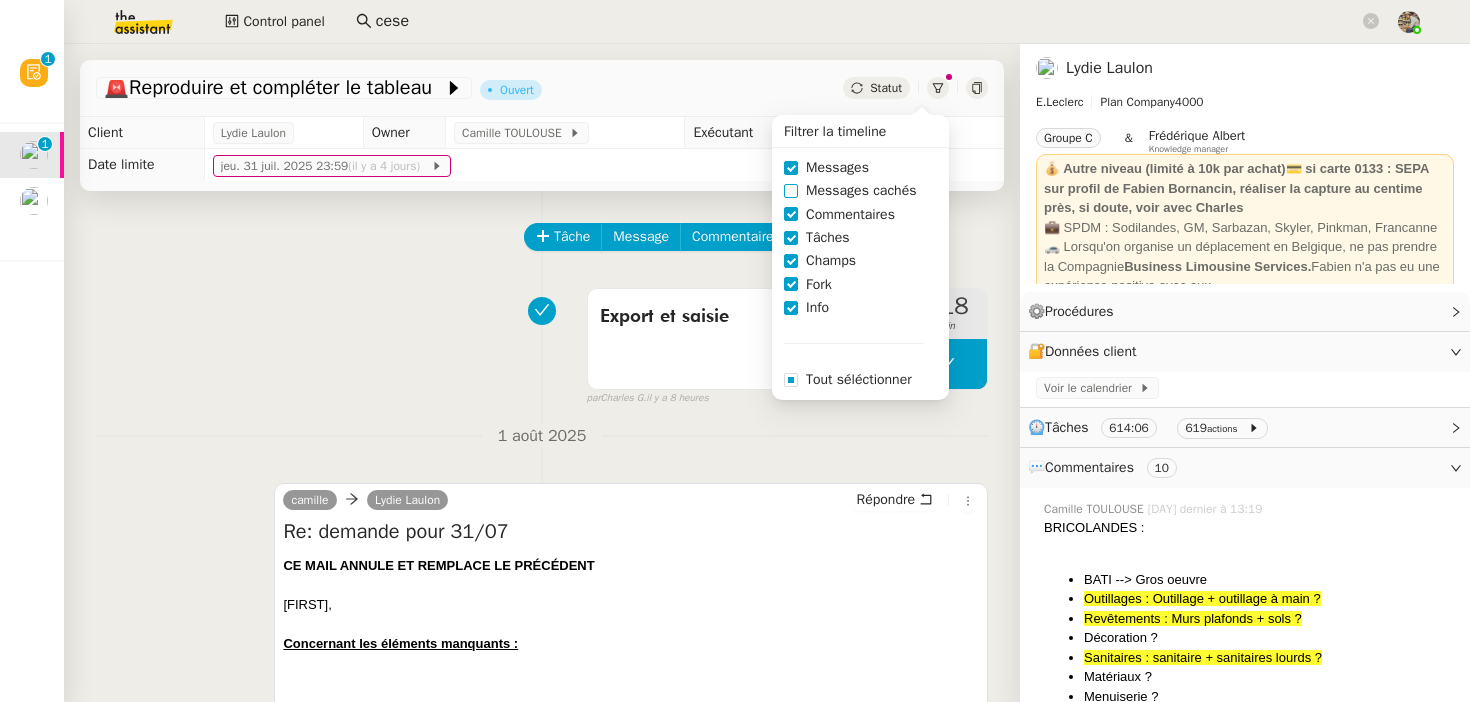 click on "Messages cachés" at bounding box center [861, 190] 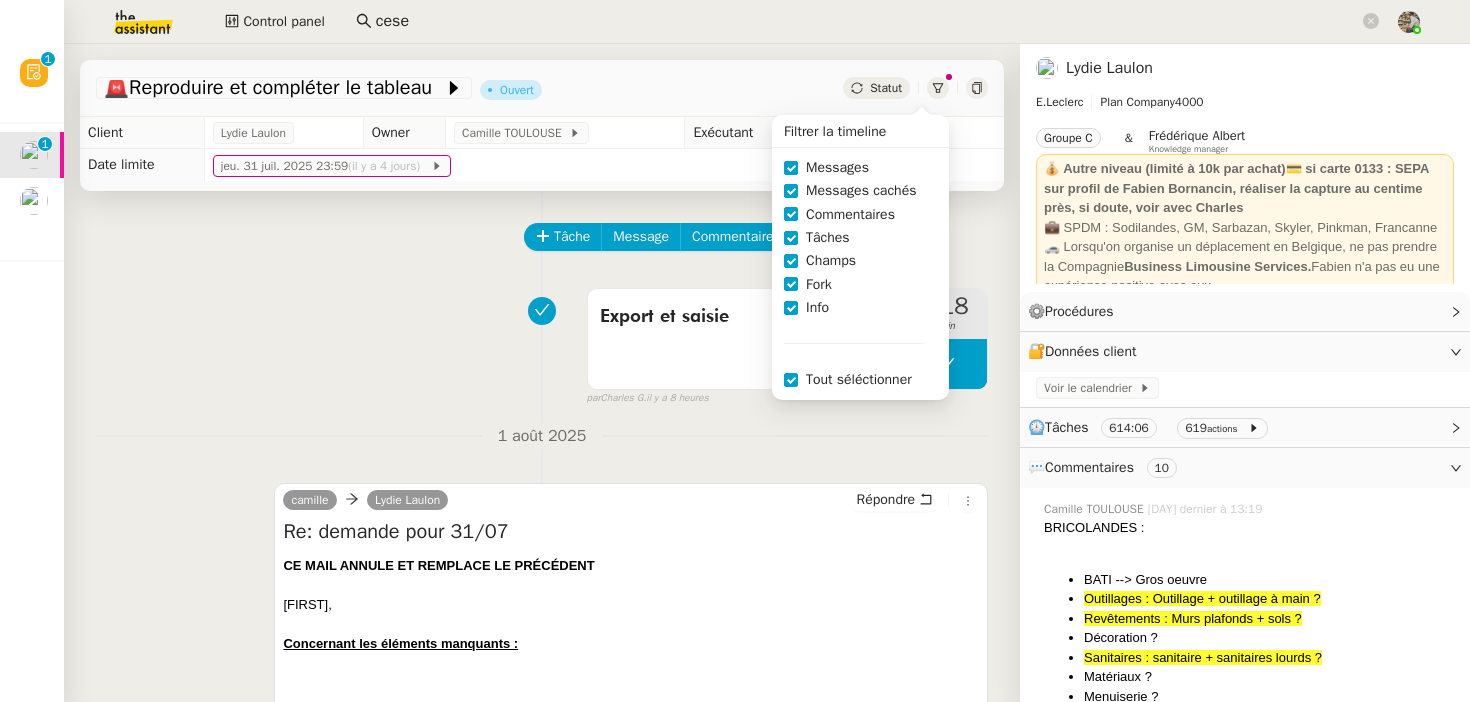 click on "Export et saisie     318 min false par   [FIRST] [LAST]   il y a 8 heures" at bounding box center [542, 343] 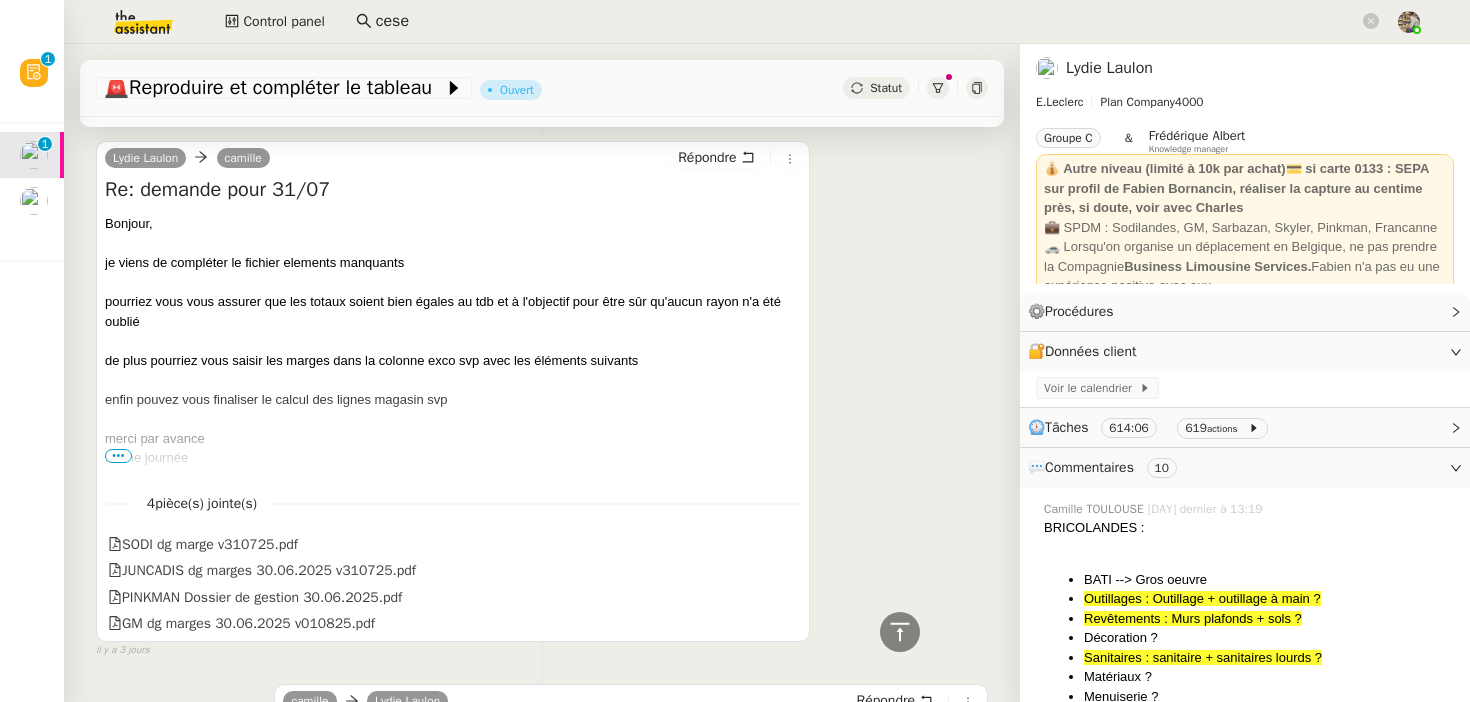 scroll, scrollTop: 0, scrollLeft: 0, axis: both 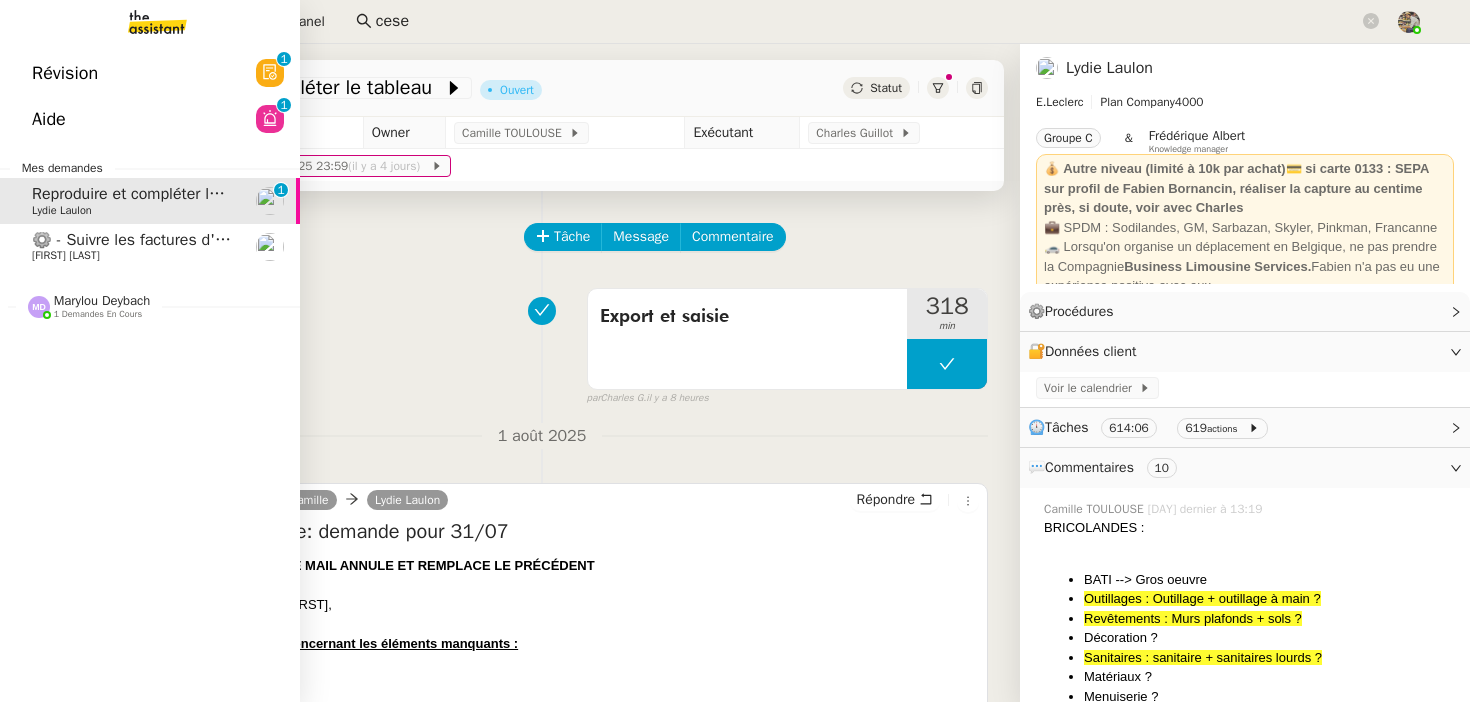 click on "[FIRST] [LAST]" 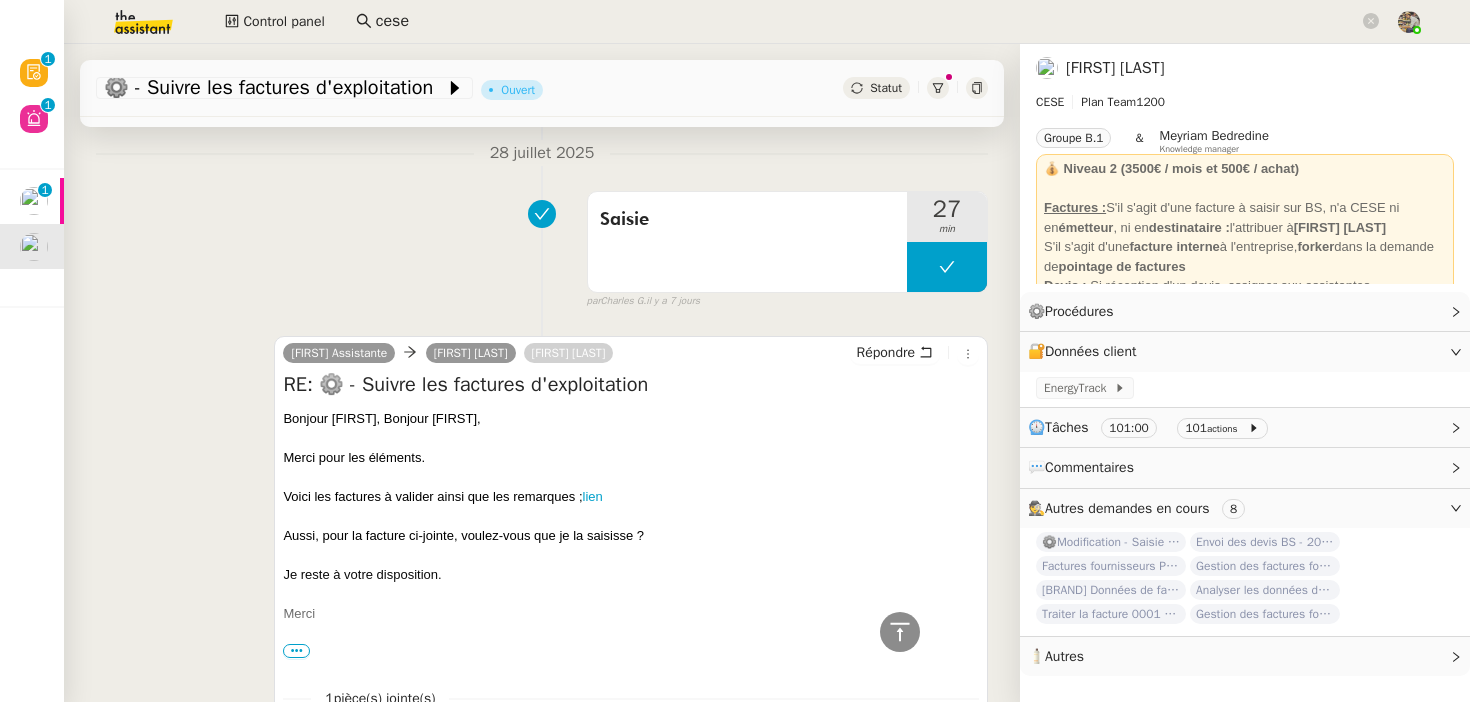 scroll, scrollTop: 797, scrollLeft: 0, axis: vertical 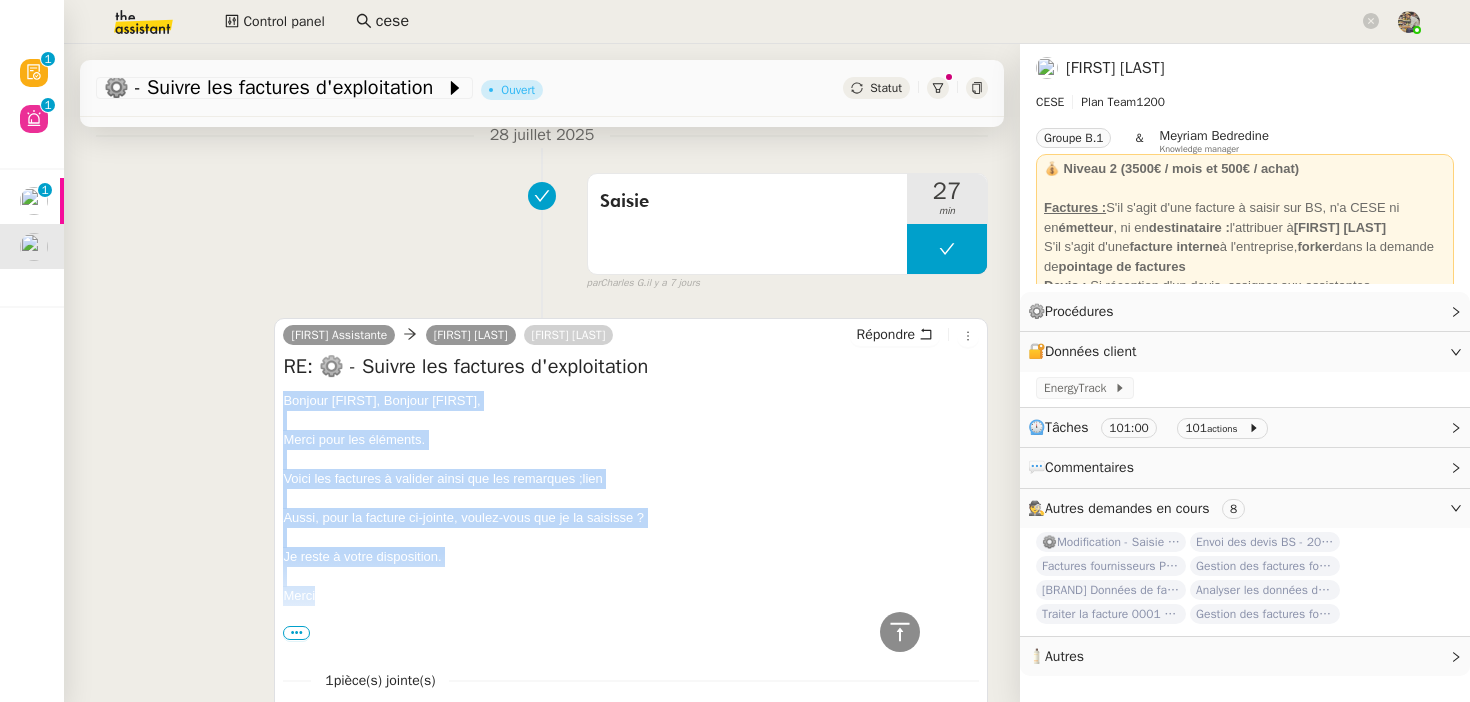 drag, startPoint x: 370, startPoint y: 590, endPoint x: 274, endPoint y: 391, distance: 220.9457 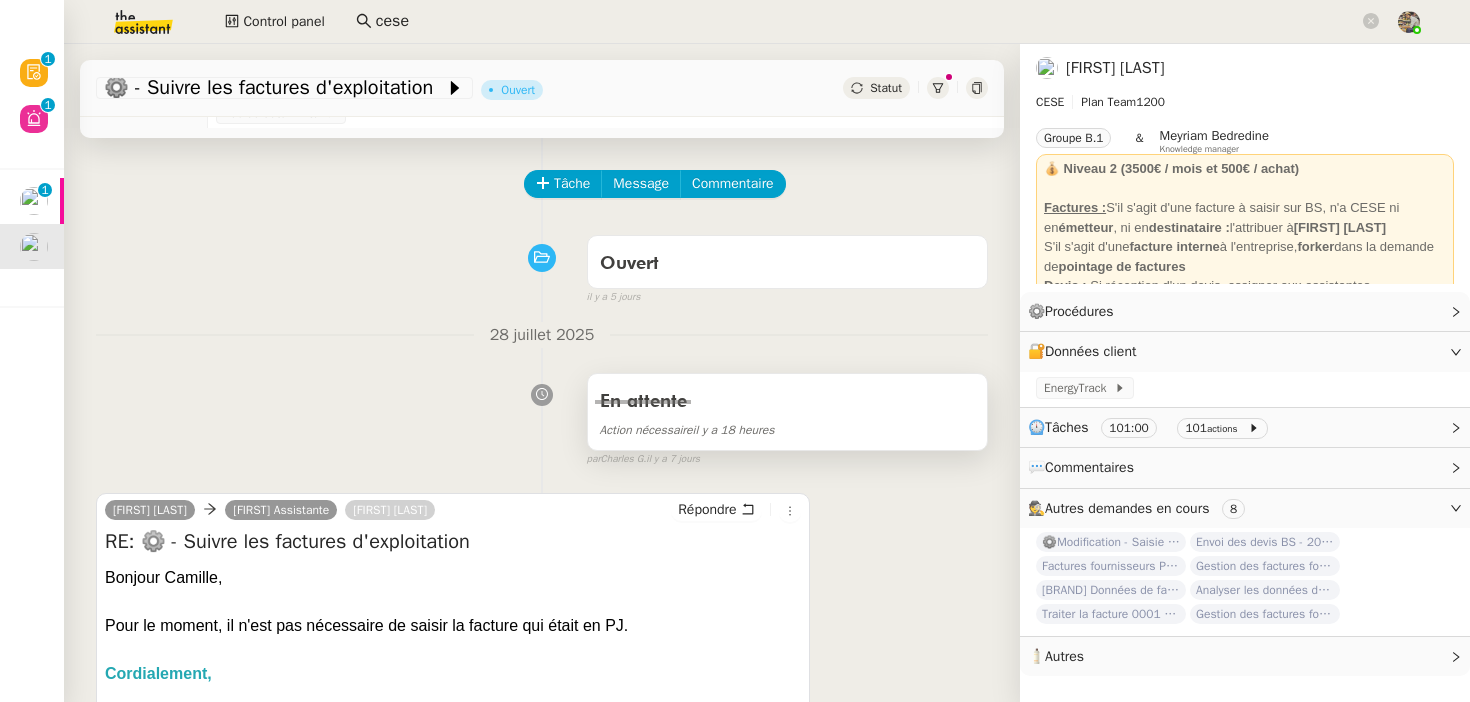 scroll, scrollTop: 69, scrollLeft: 0, axis: vertical 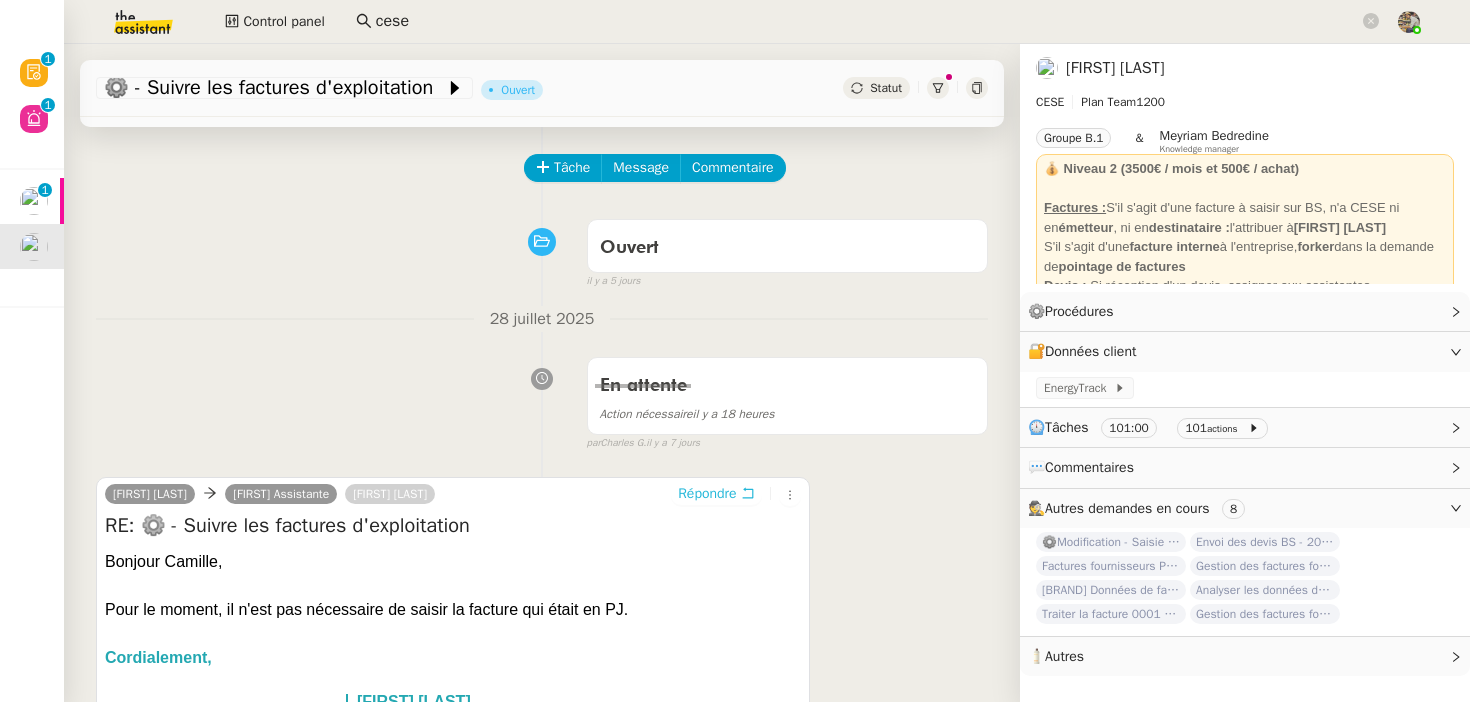 click on "Répondre" at bounding box center (707, 494) 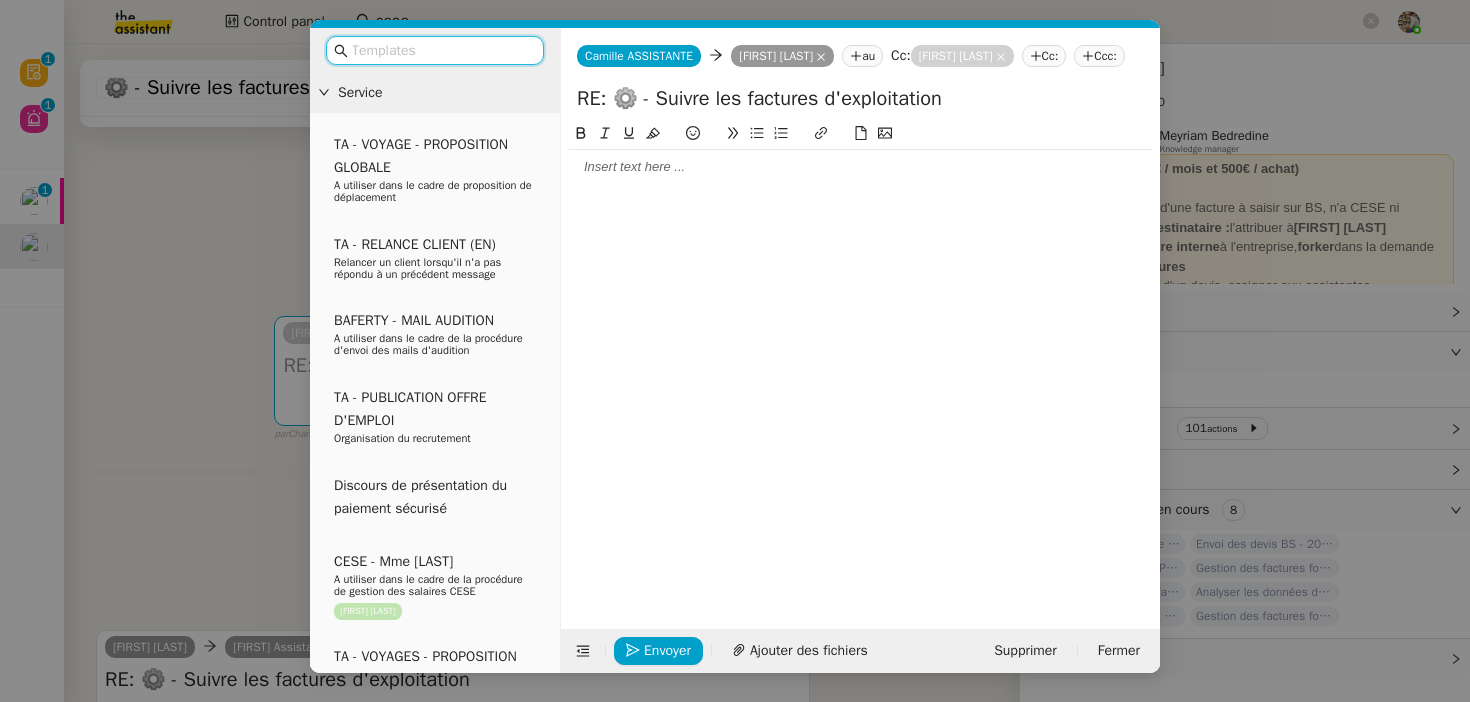 click 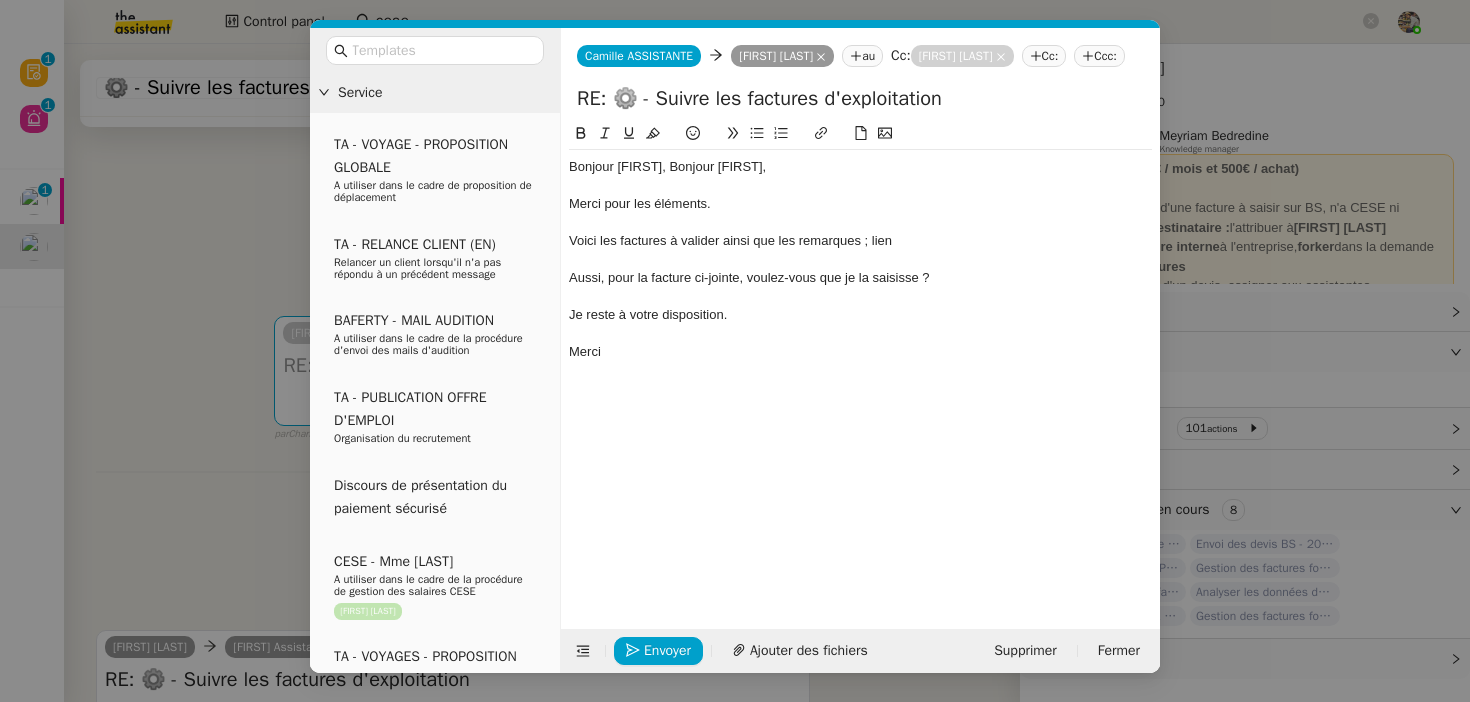 scroll, scrollTop: 0, scrollLeft: 0, axis: both 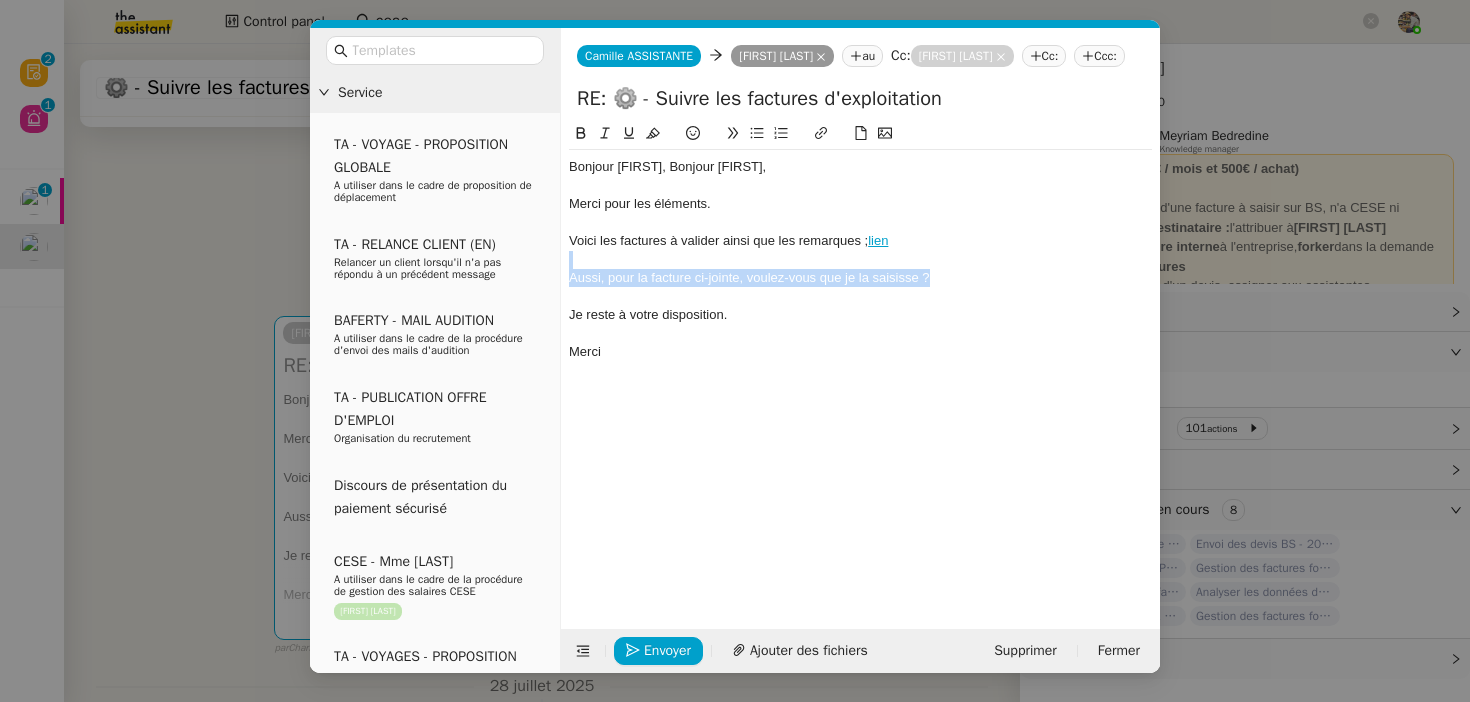 drag, startPoint x: 944, startPoint y: 308, endPoint x: 944, endPoint y: 287, distance: 21 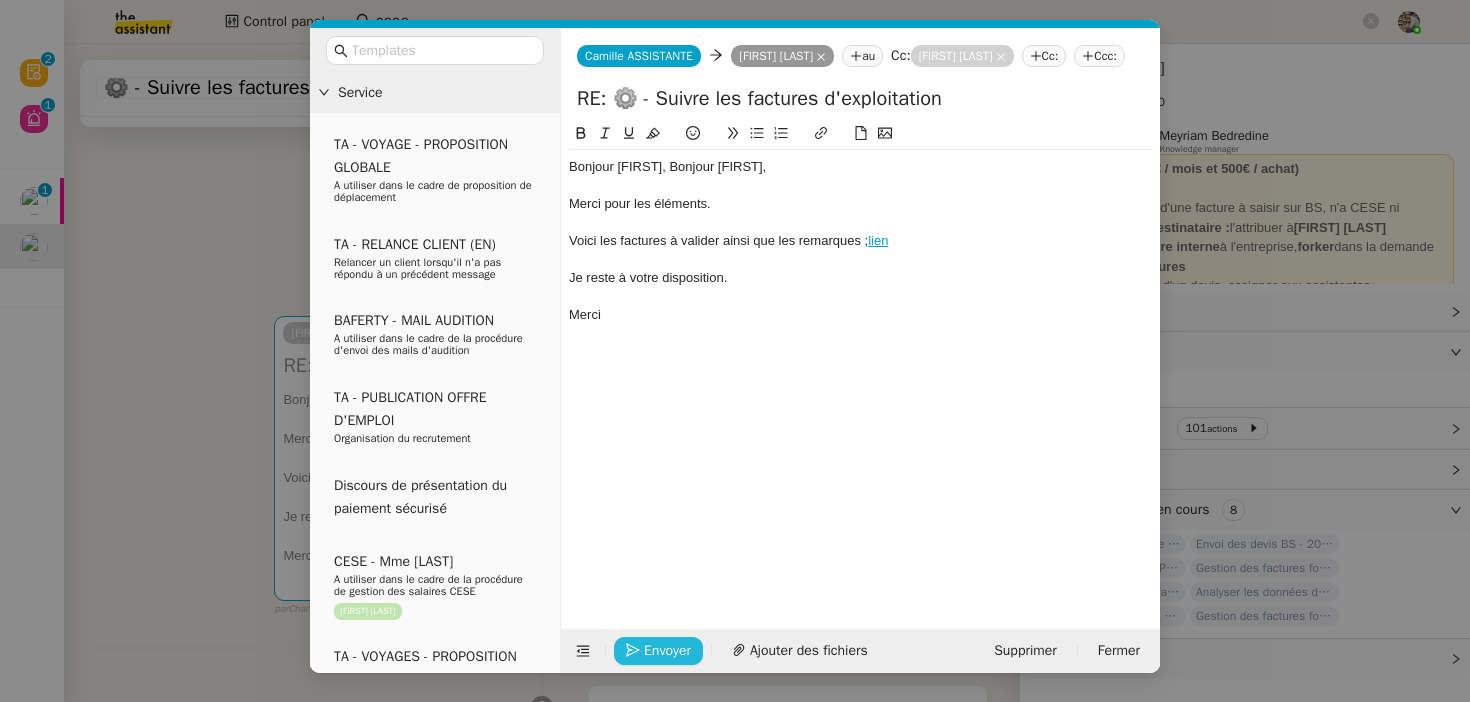 click on "Envoyer" 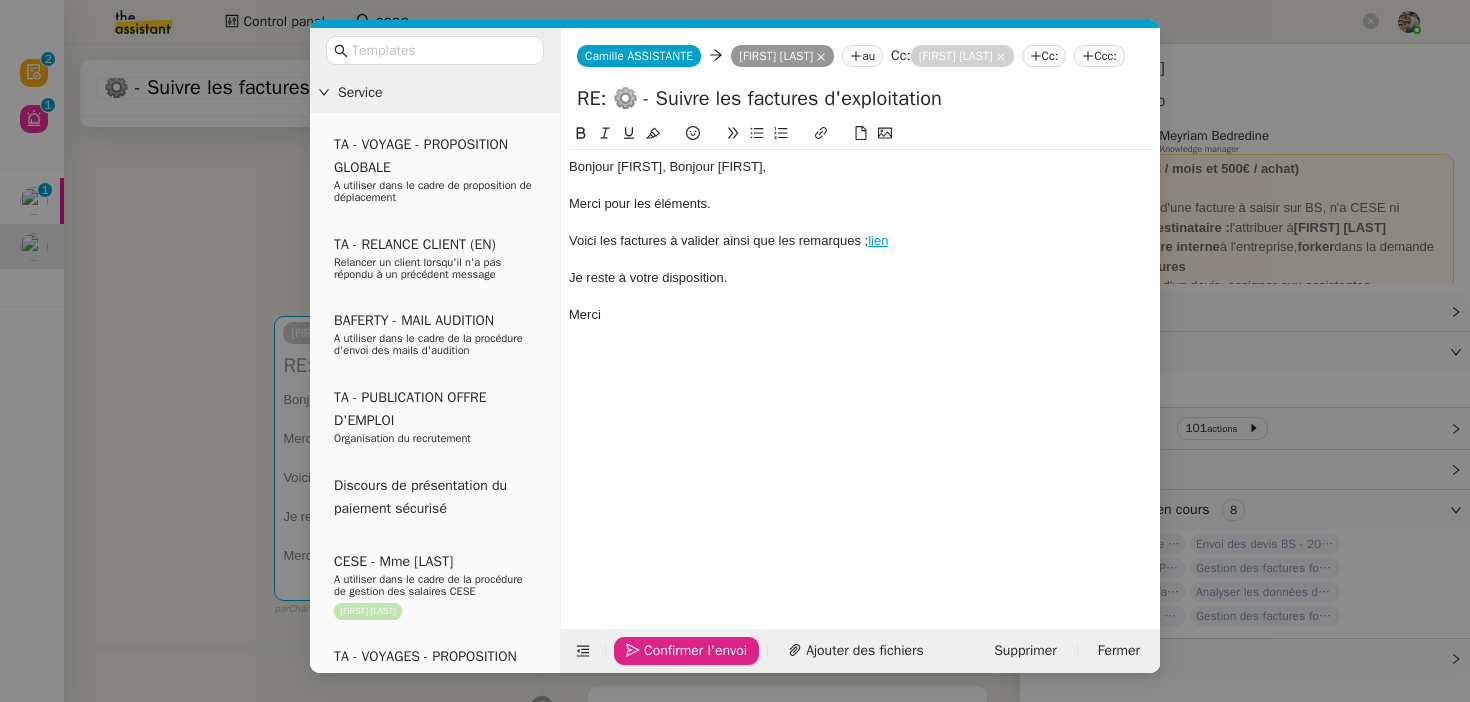 click on "Confirmer l'envoi" 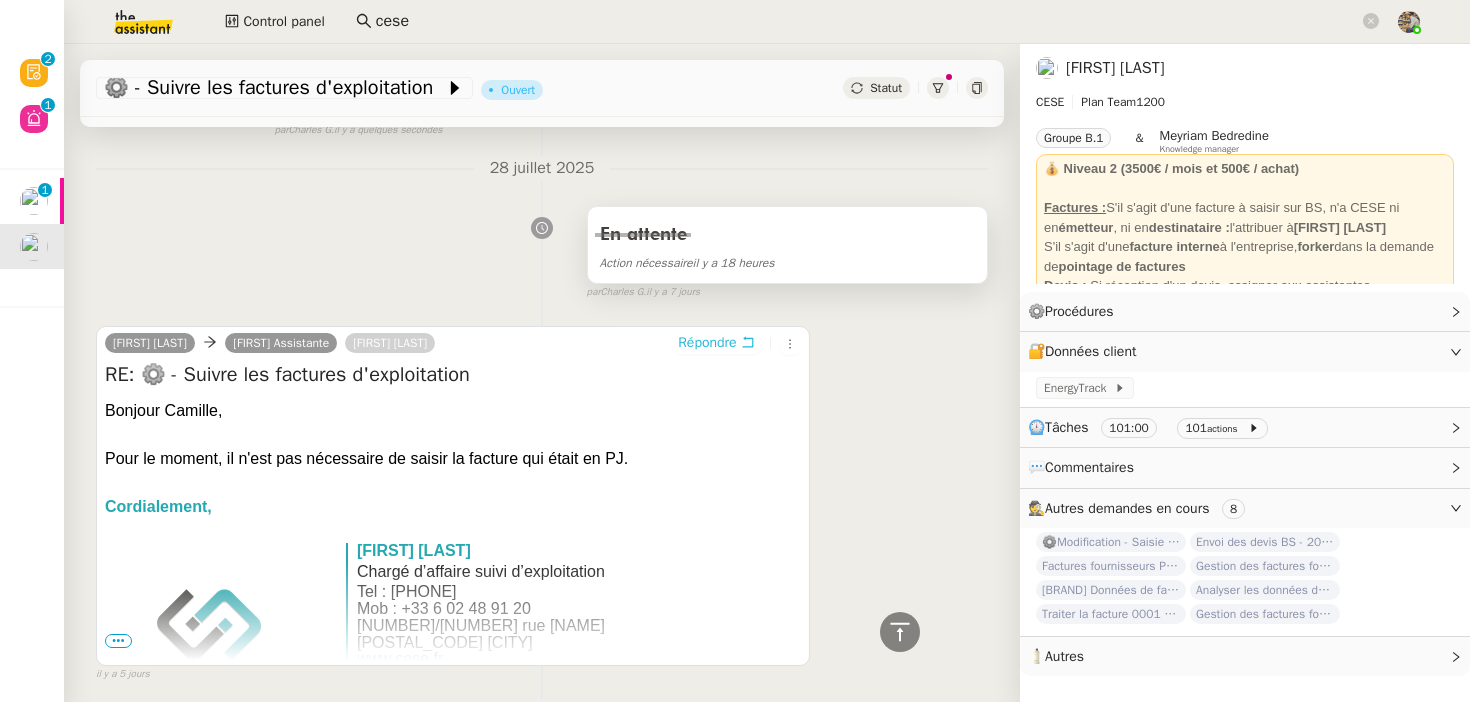 scroll, scrollTop: 0, scrollLeft: 0, axis: both 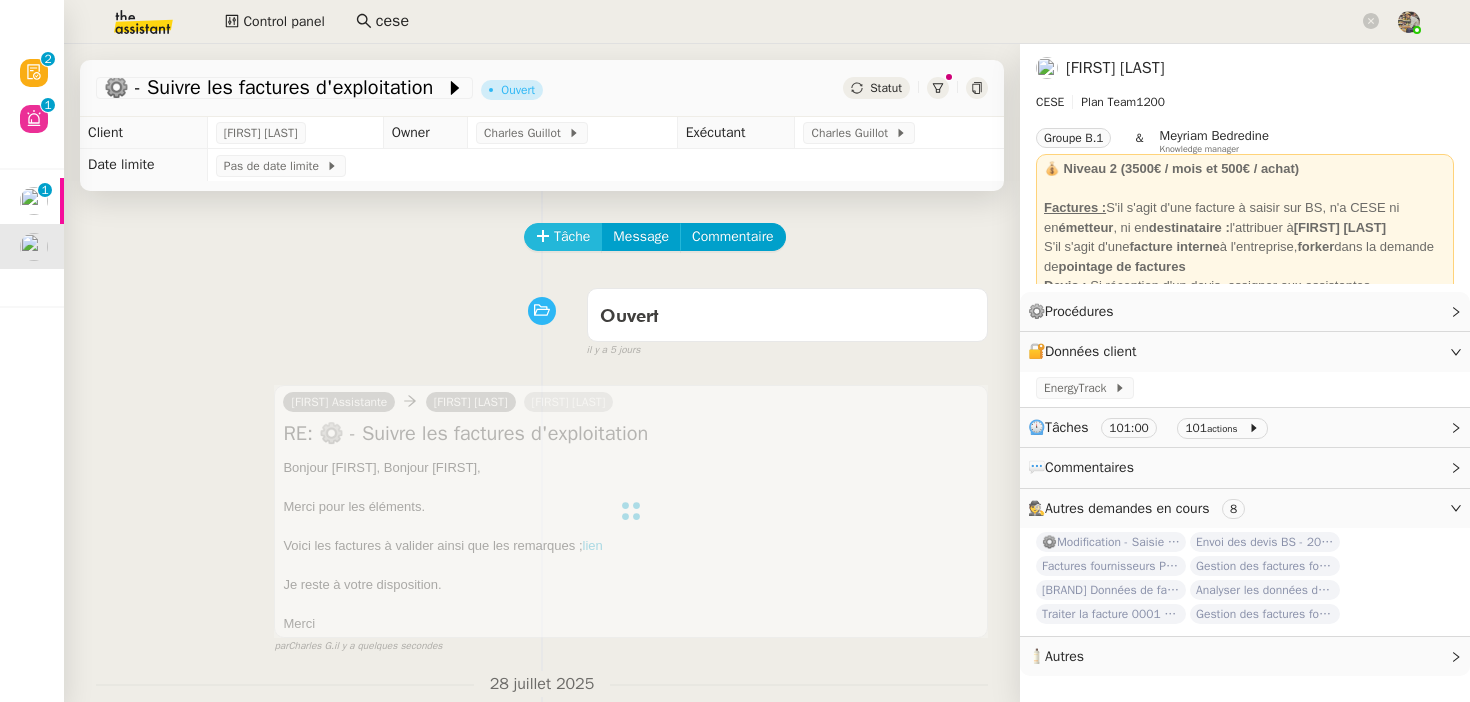 click on "Tâche" 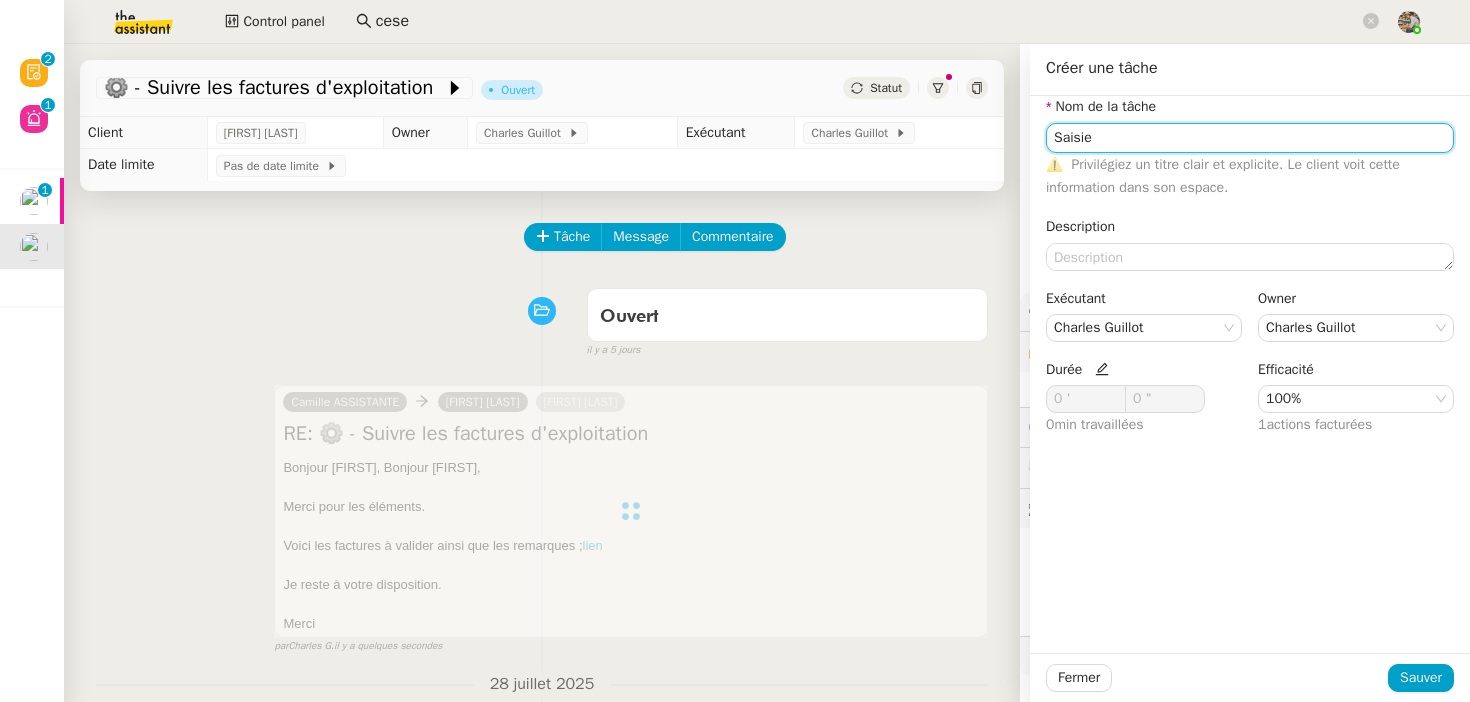 type on "Saisie" 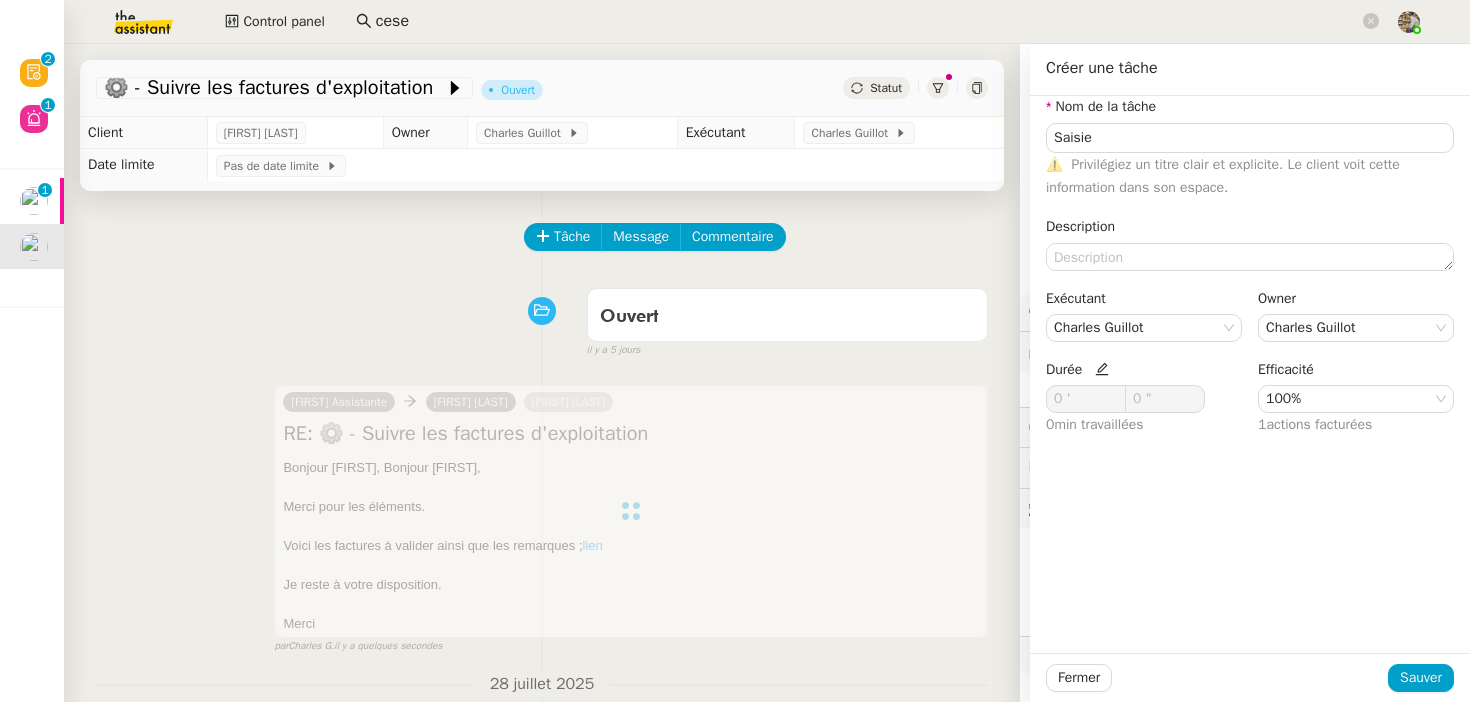 click 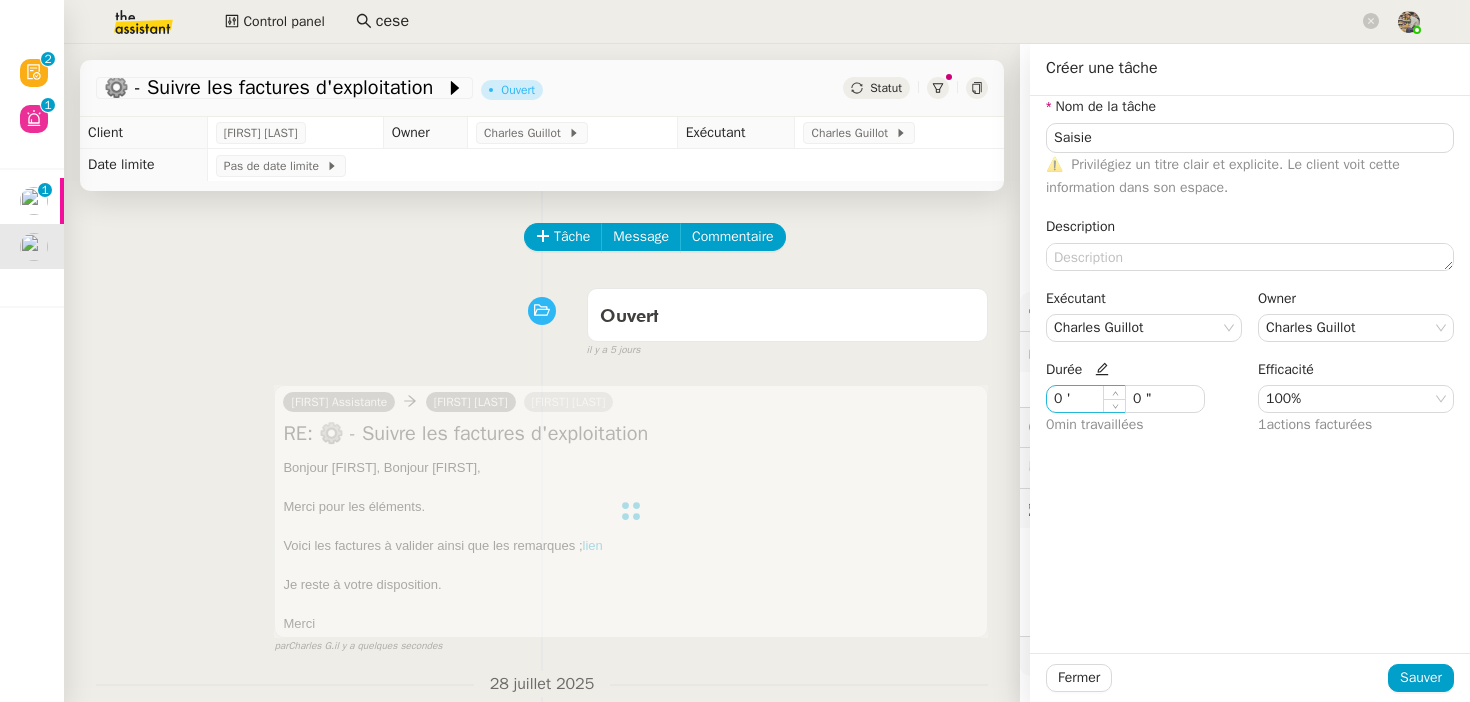 click on "0 '" 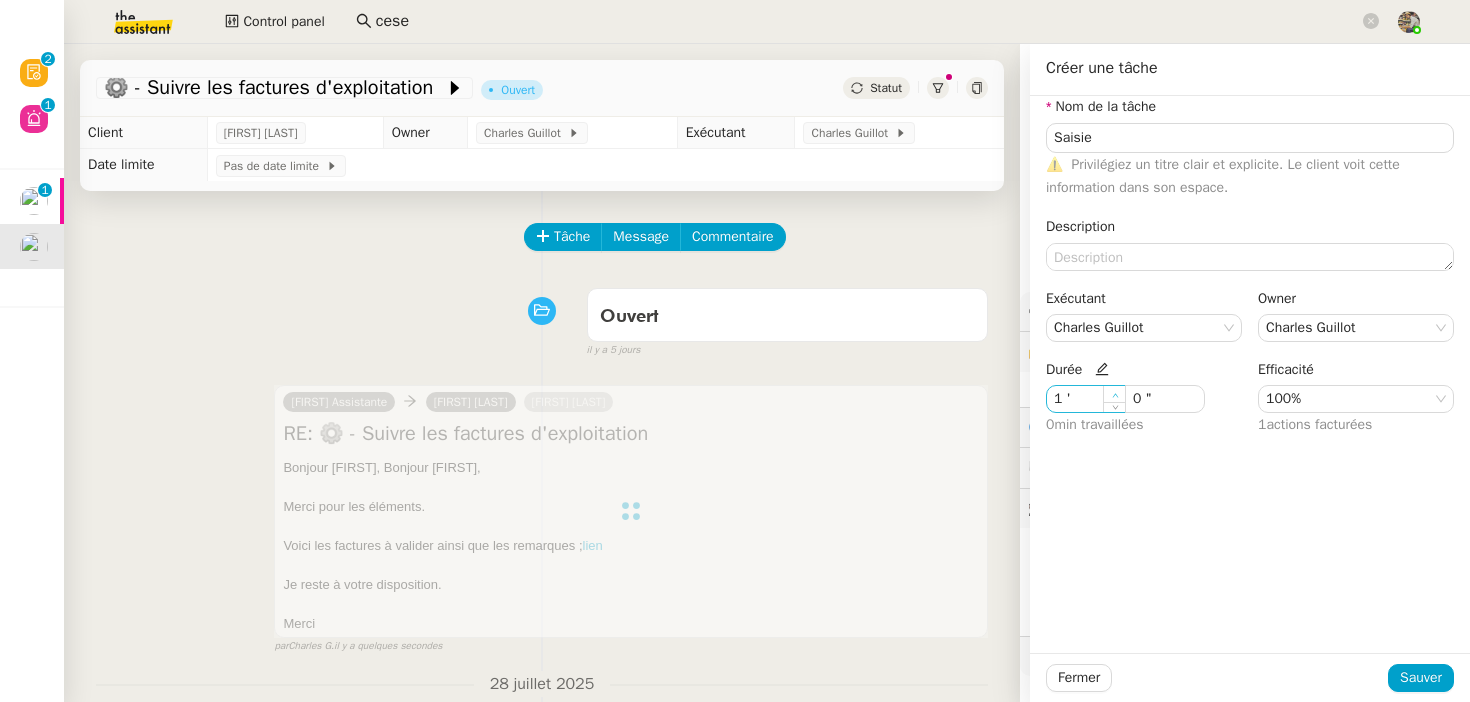 click 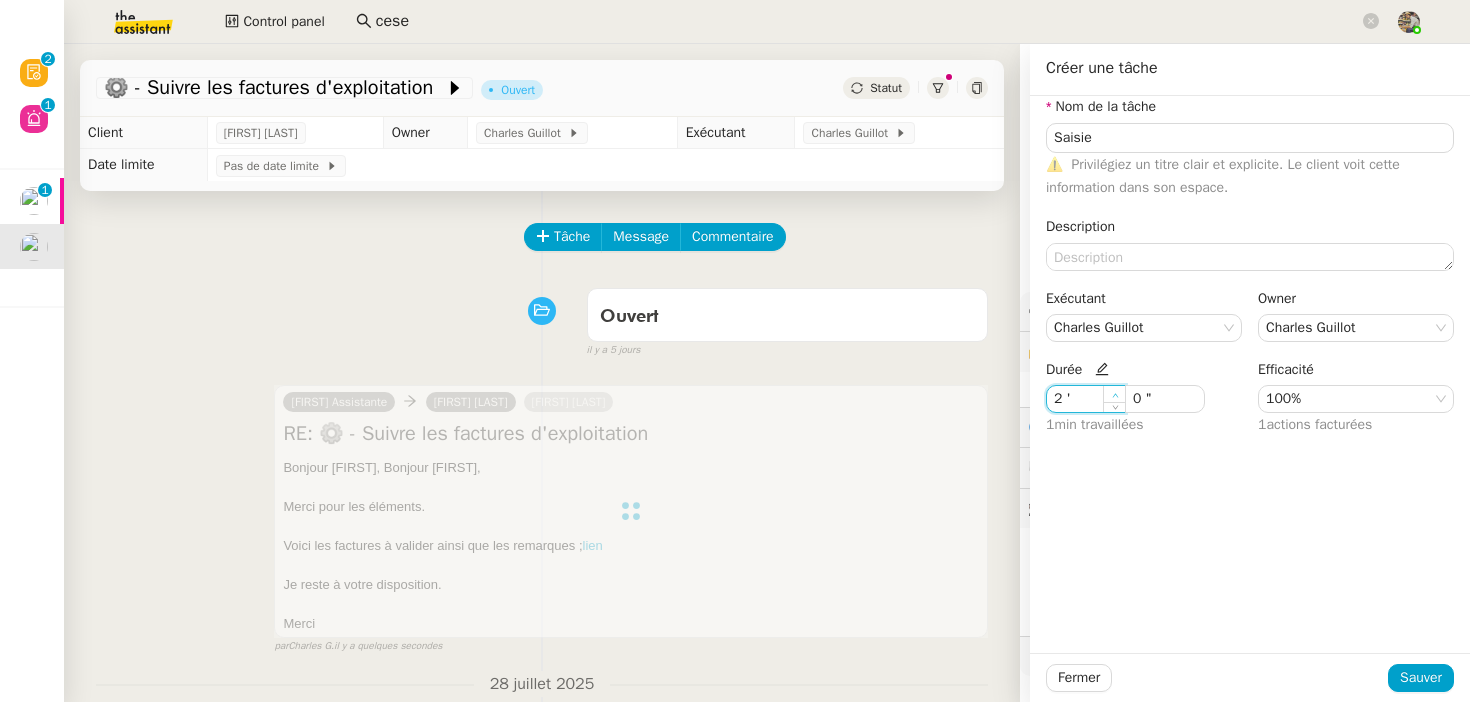 click 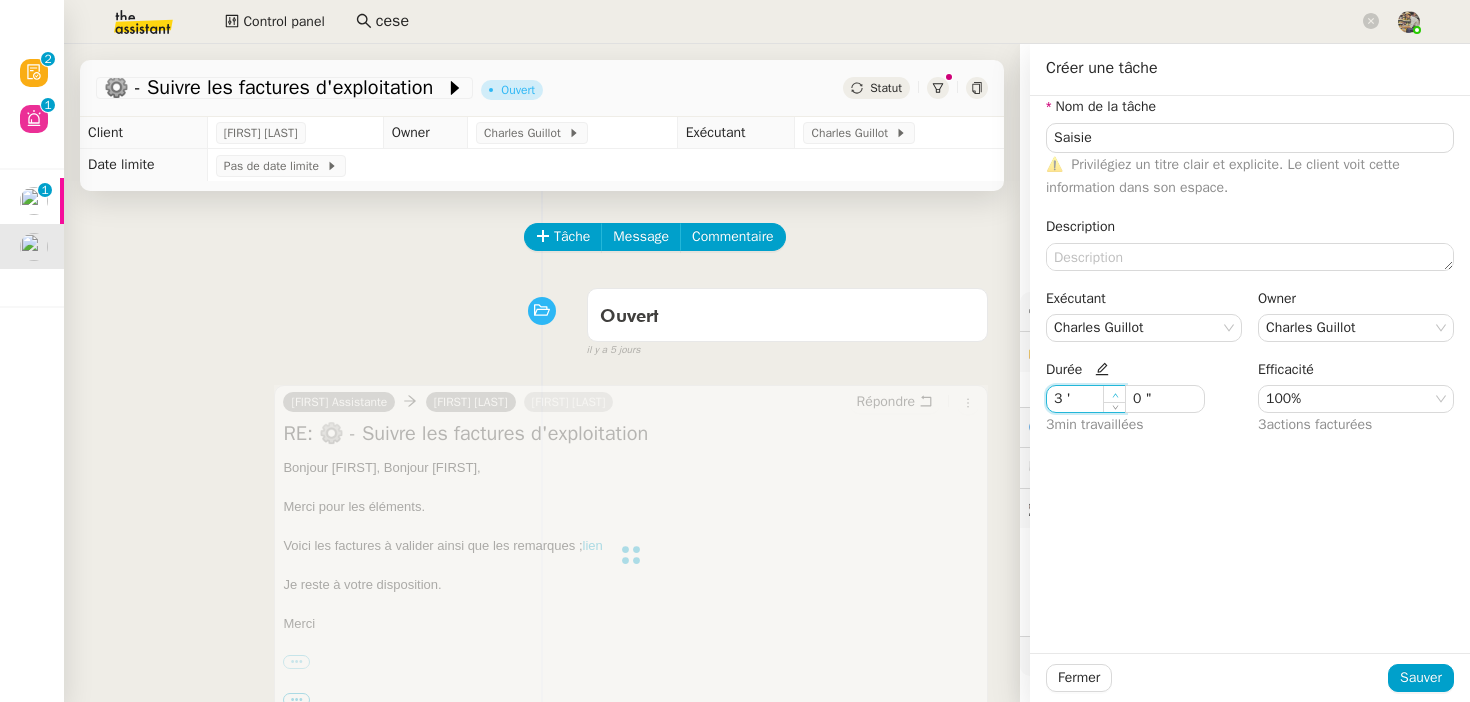 click 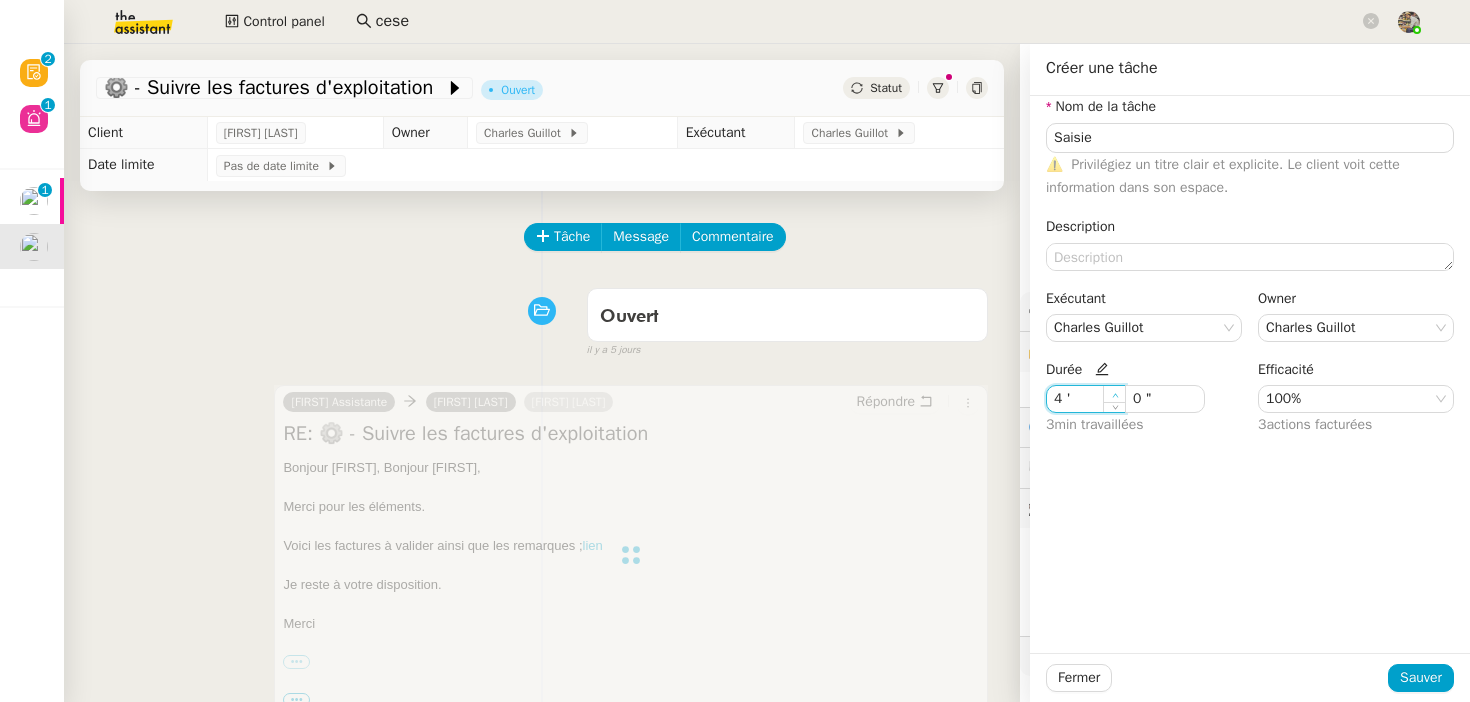 click 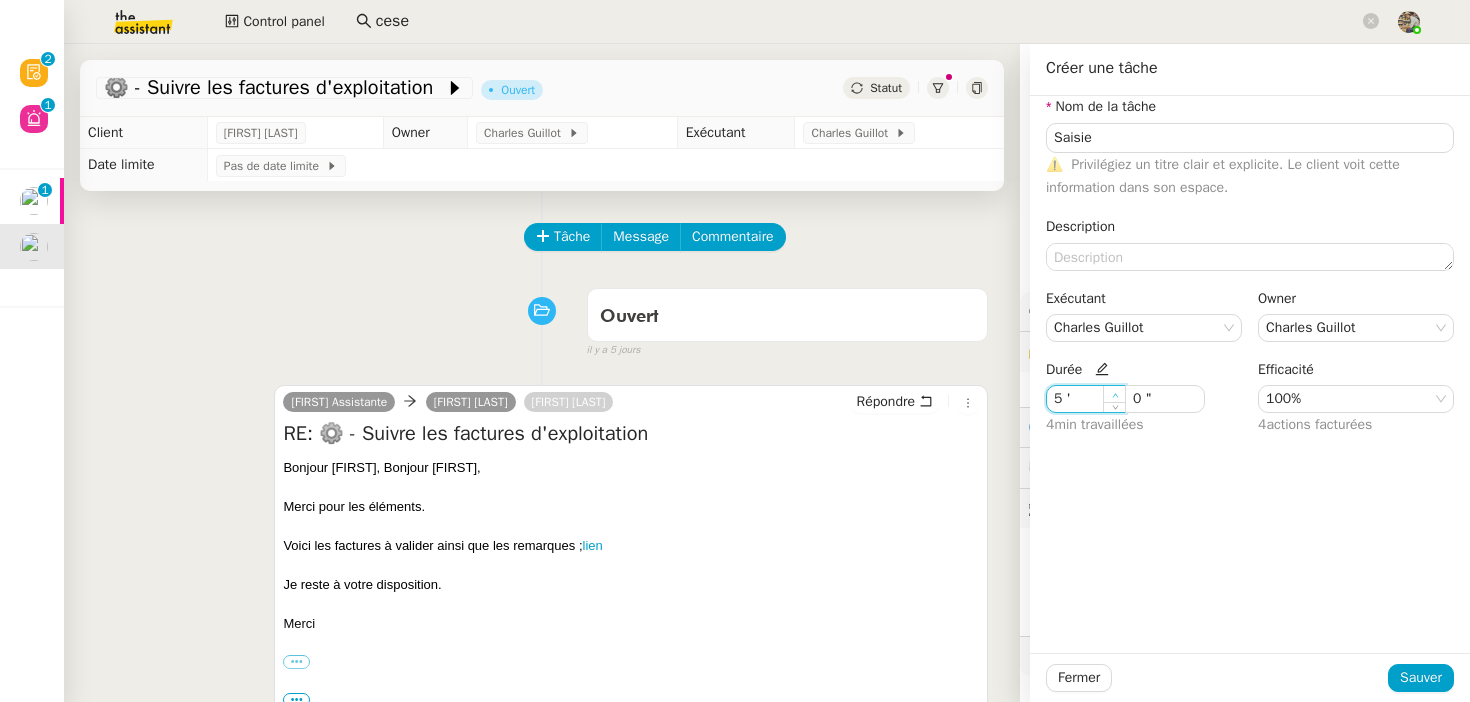 click 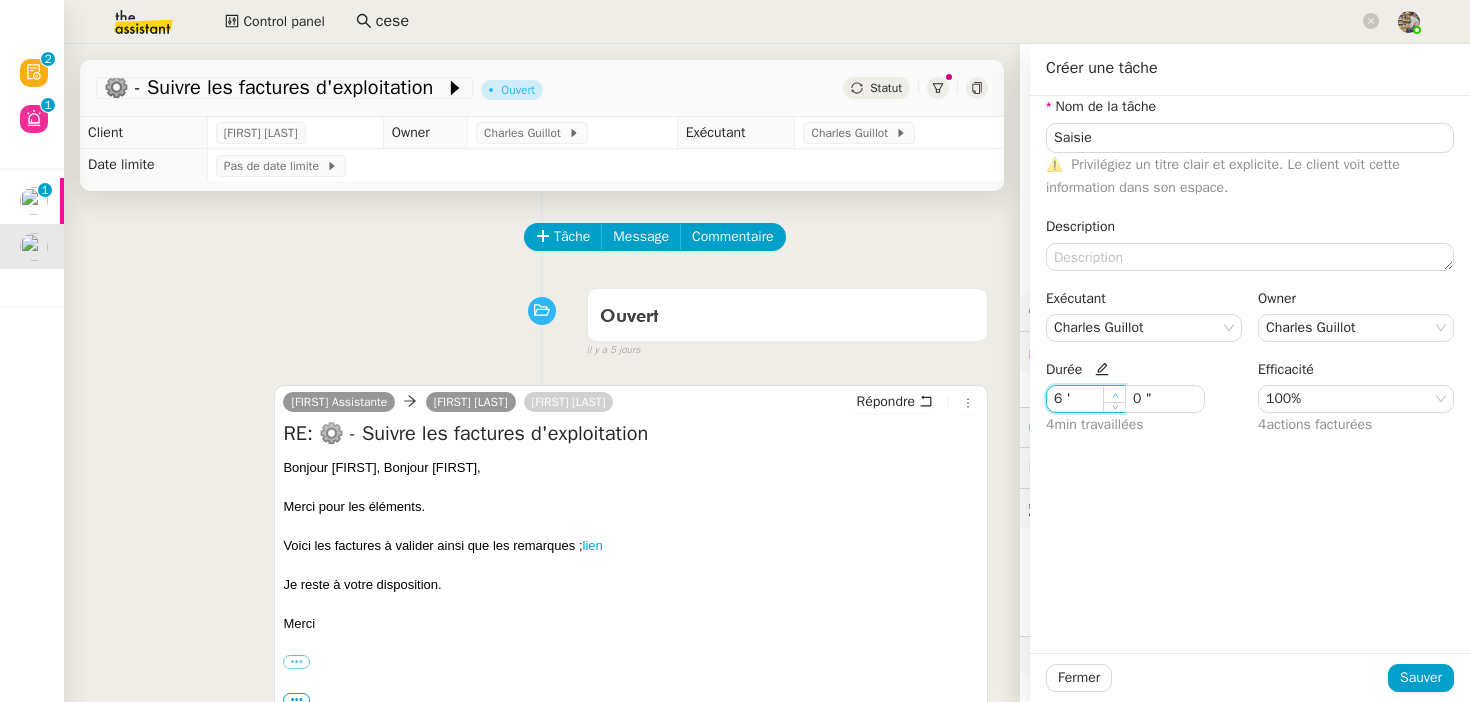 click 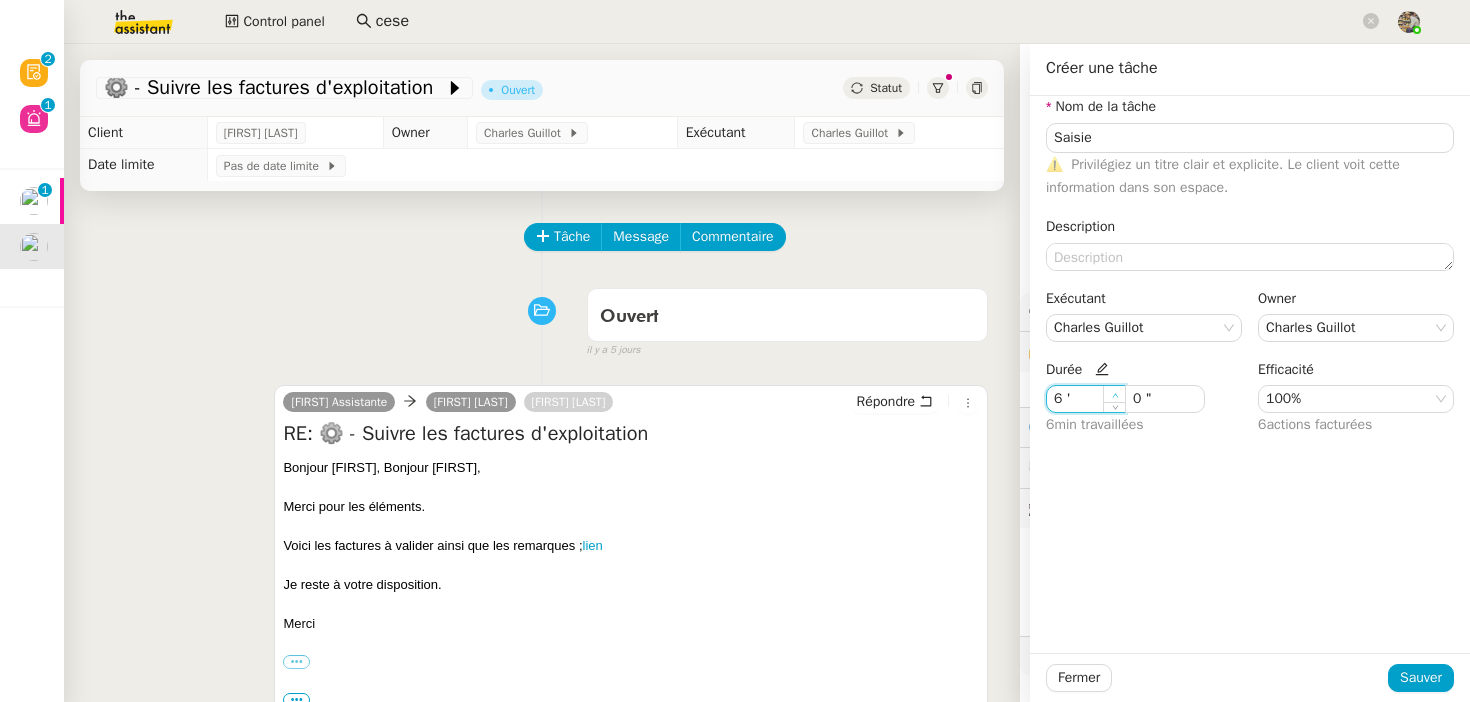 type on "7 '" 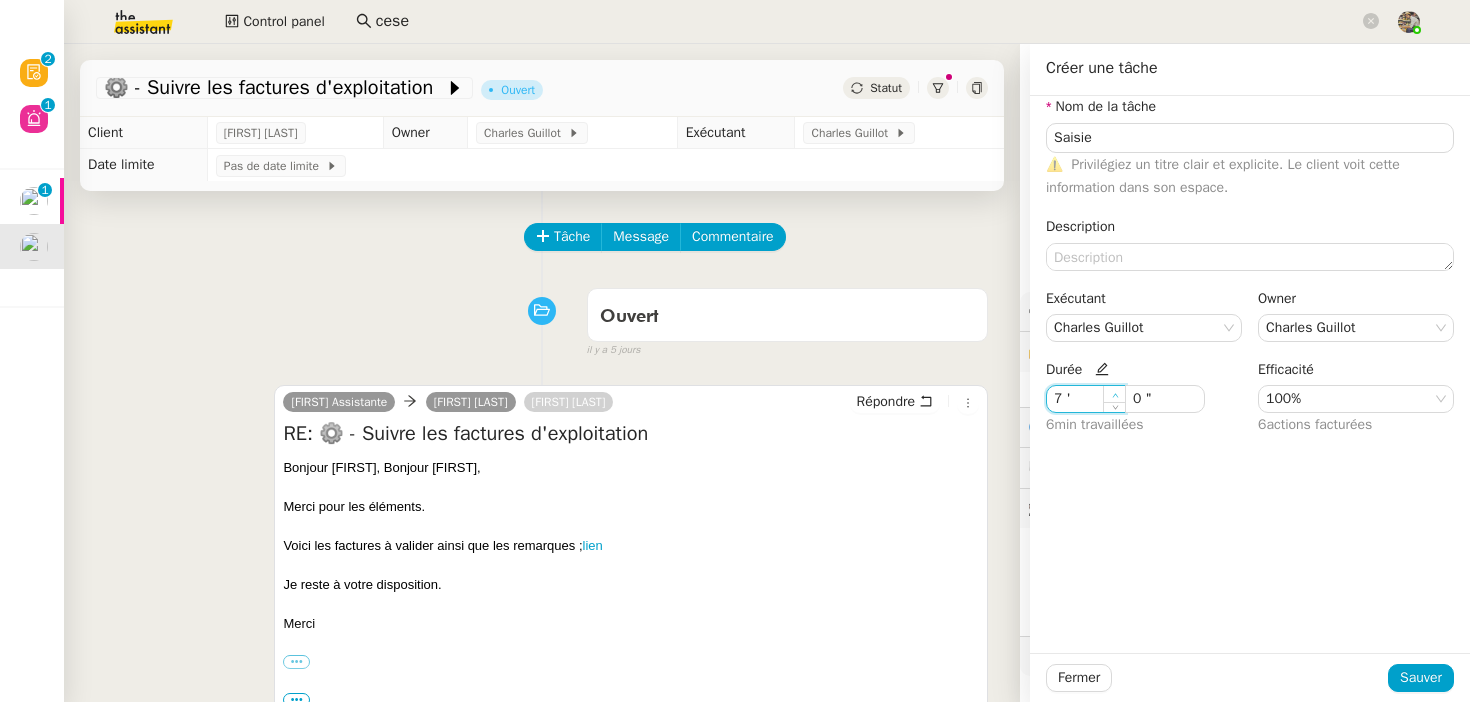 click 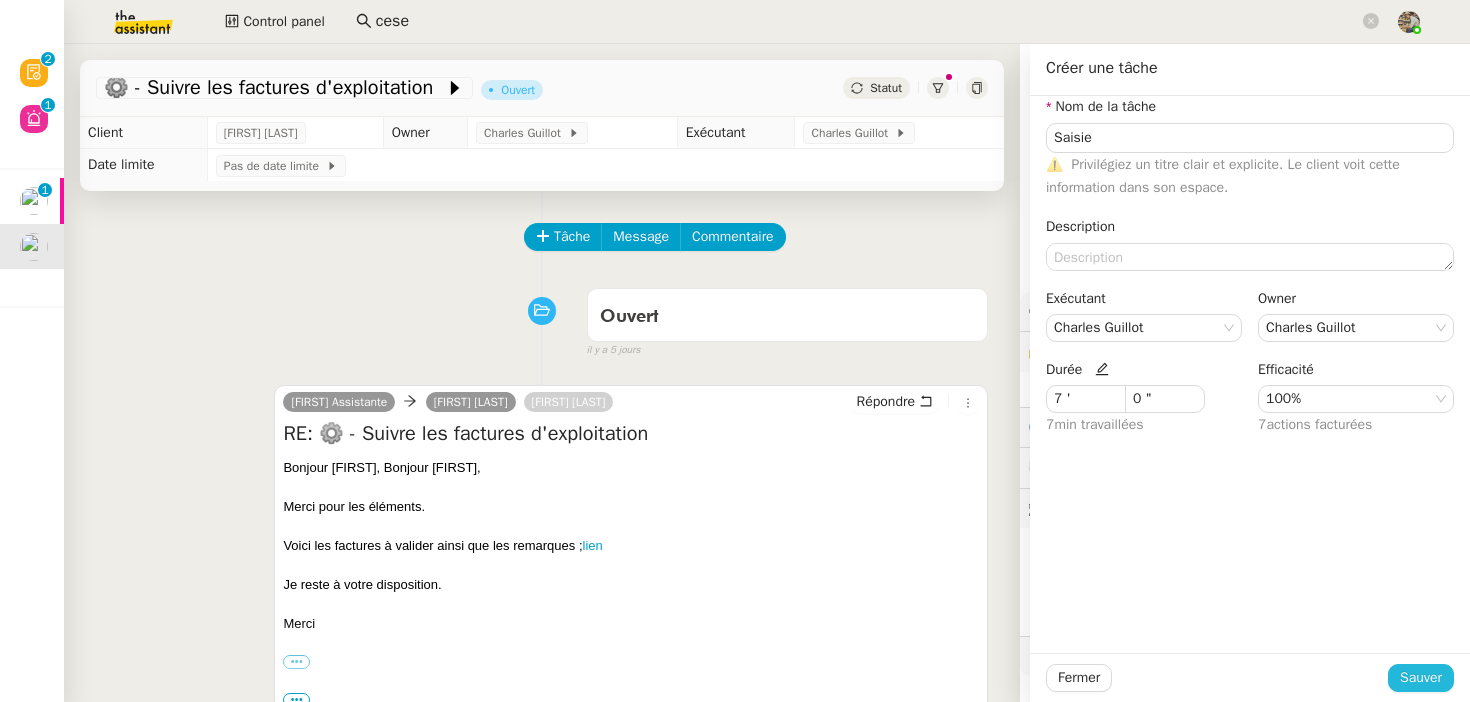 click on "Sauver" 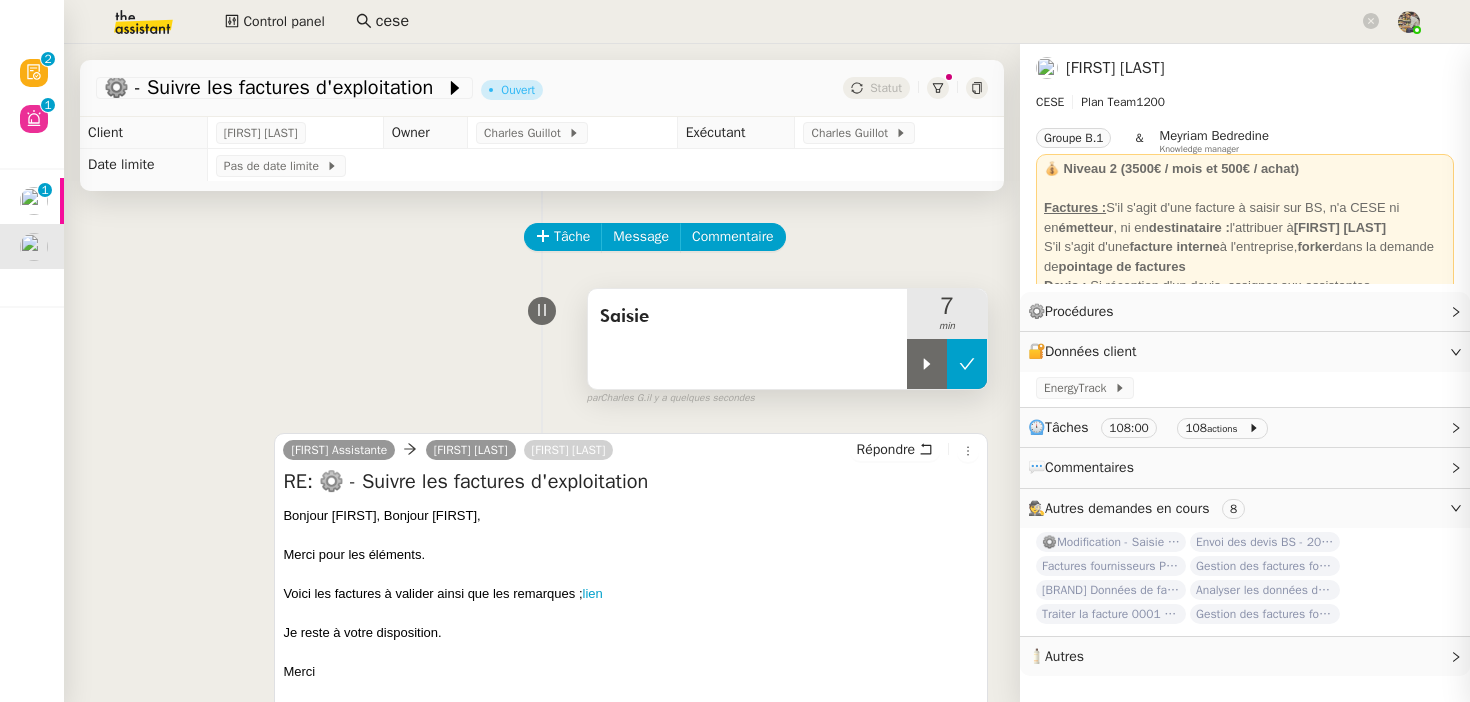 click 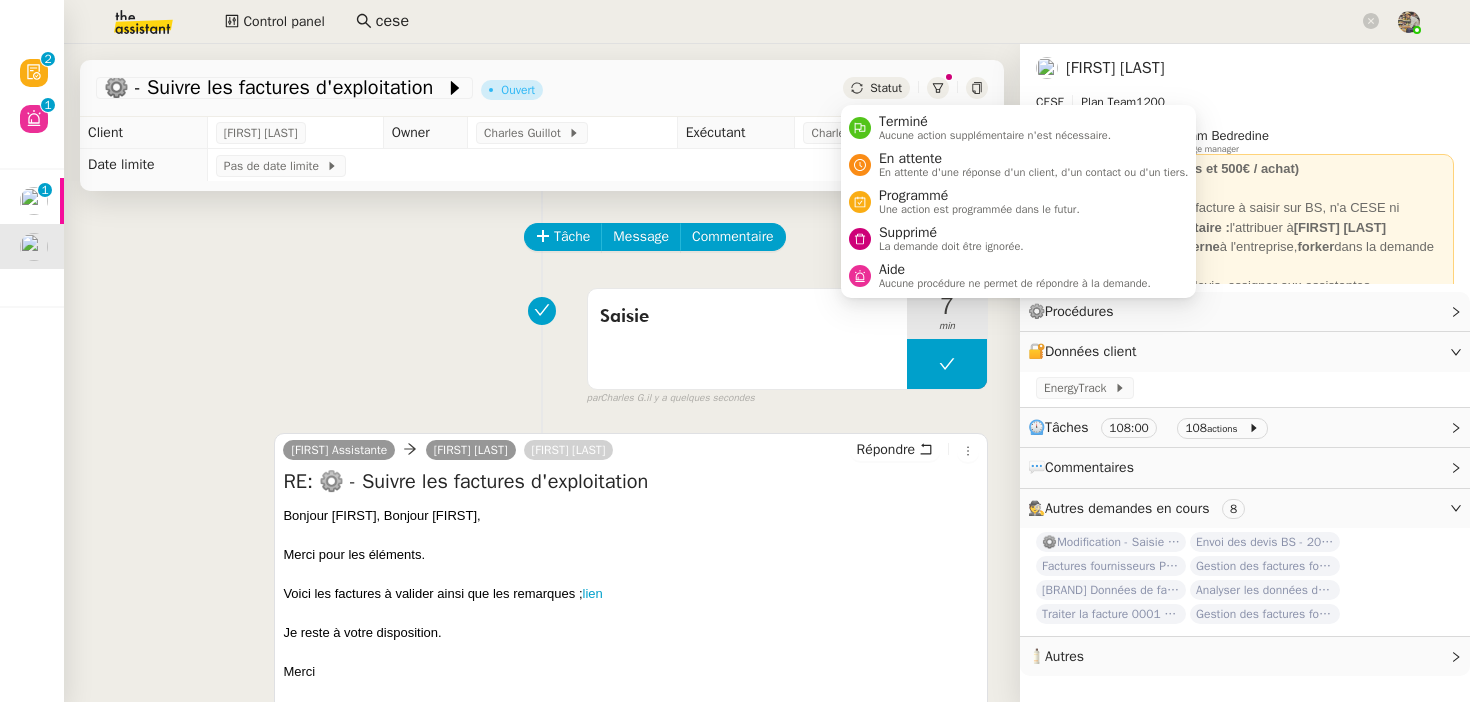 click on "Statut" 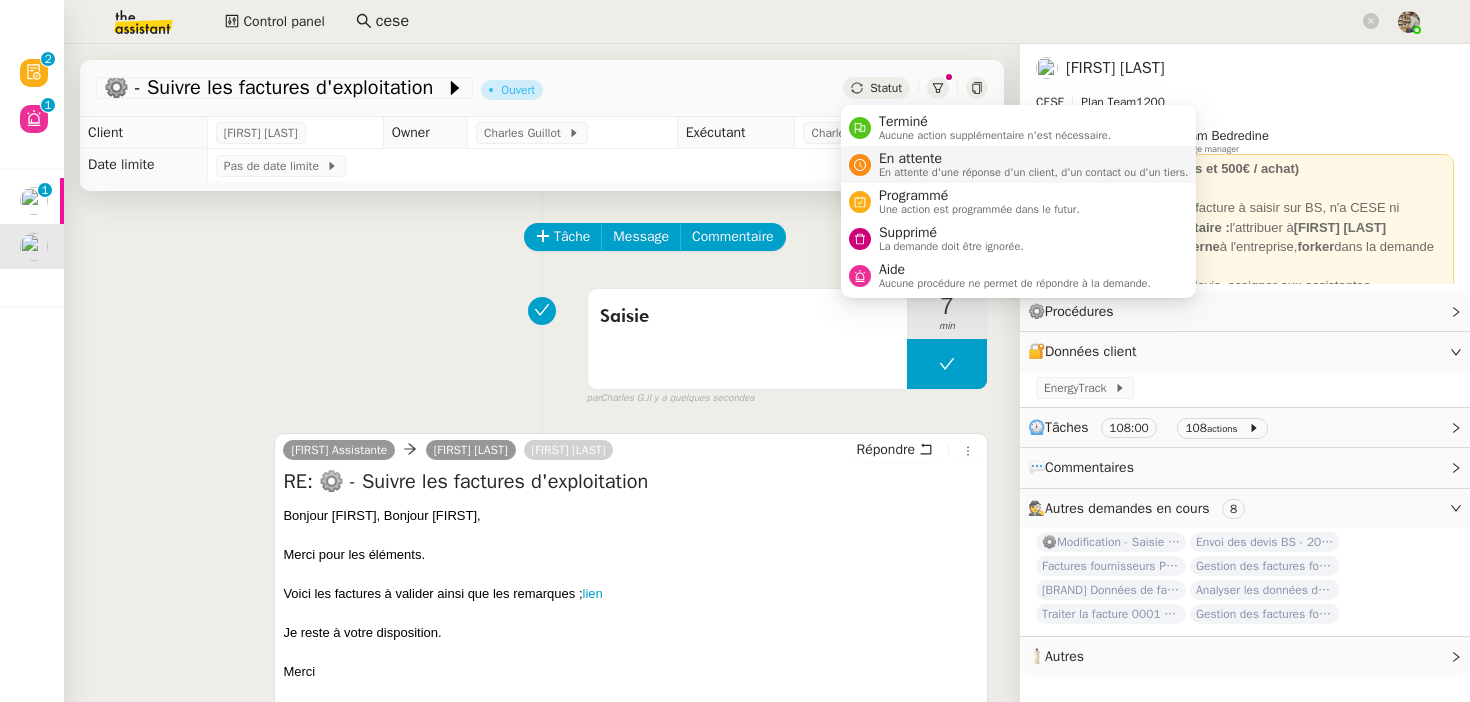 click on "En attente d'une réponse d'un client, d'un contact ou d'un tiers." at bounding box center (1034, 172) 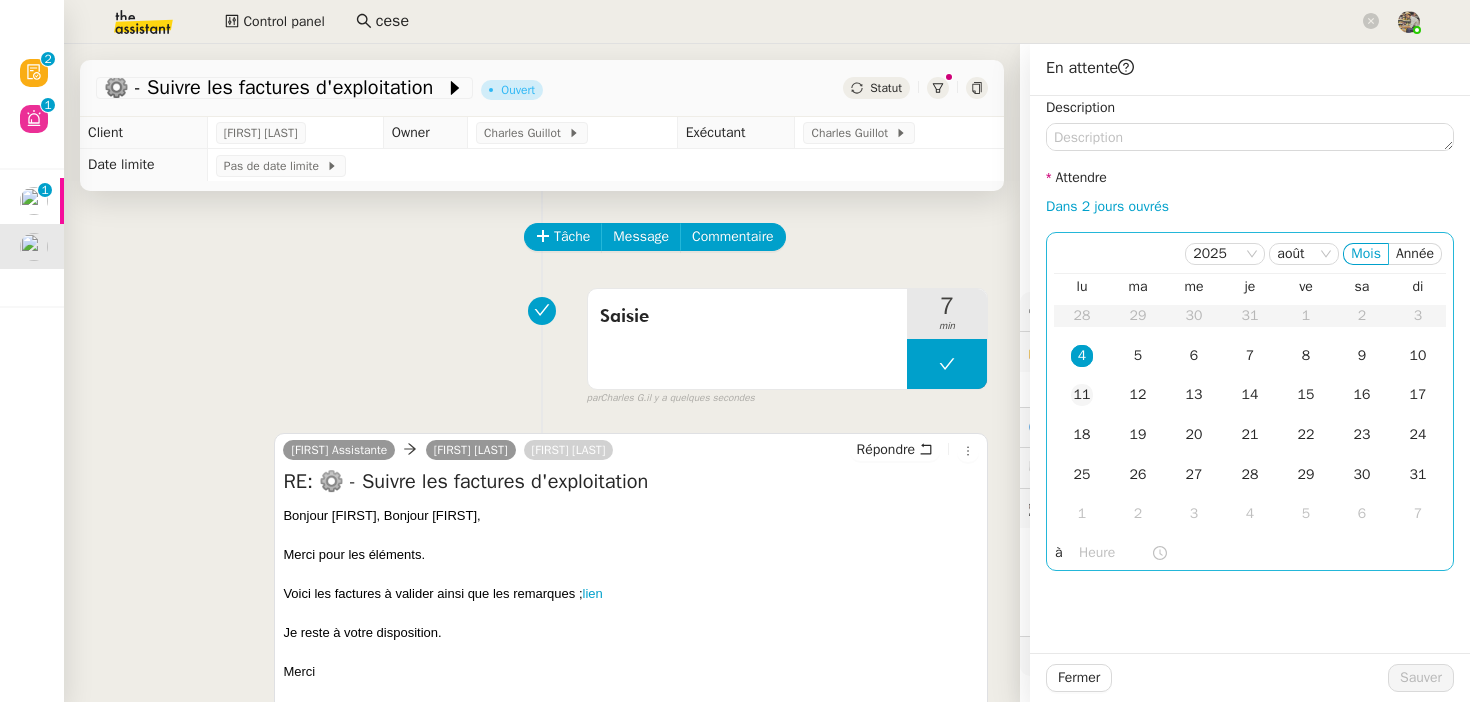 click on "11" 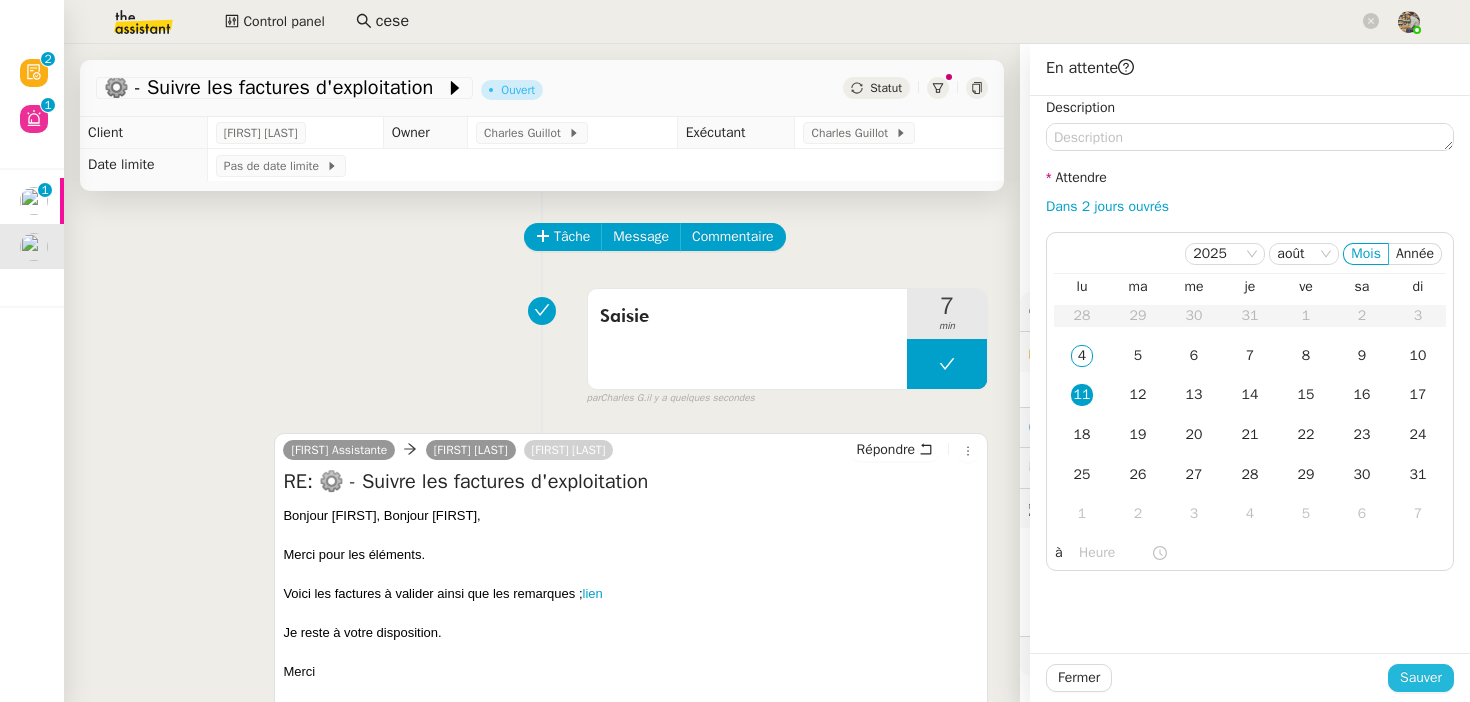 click on "Sauver" 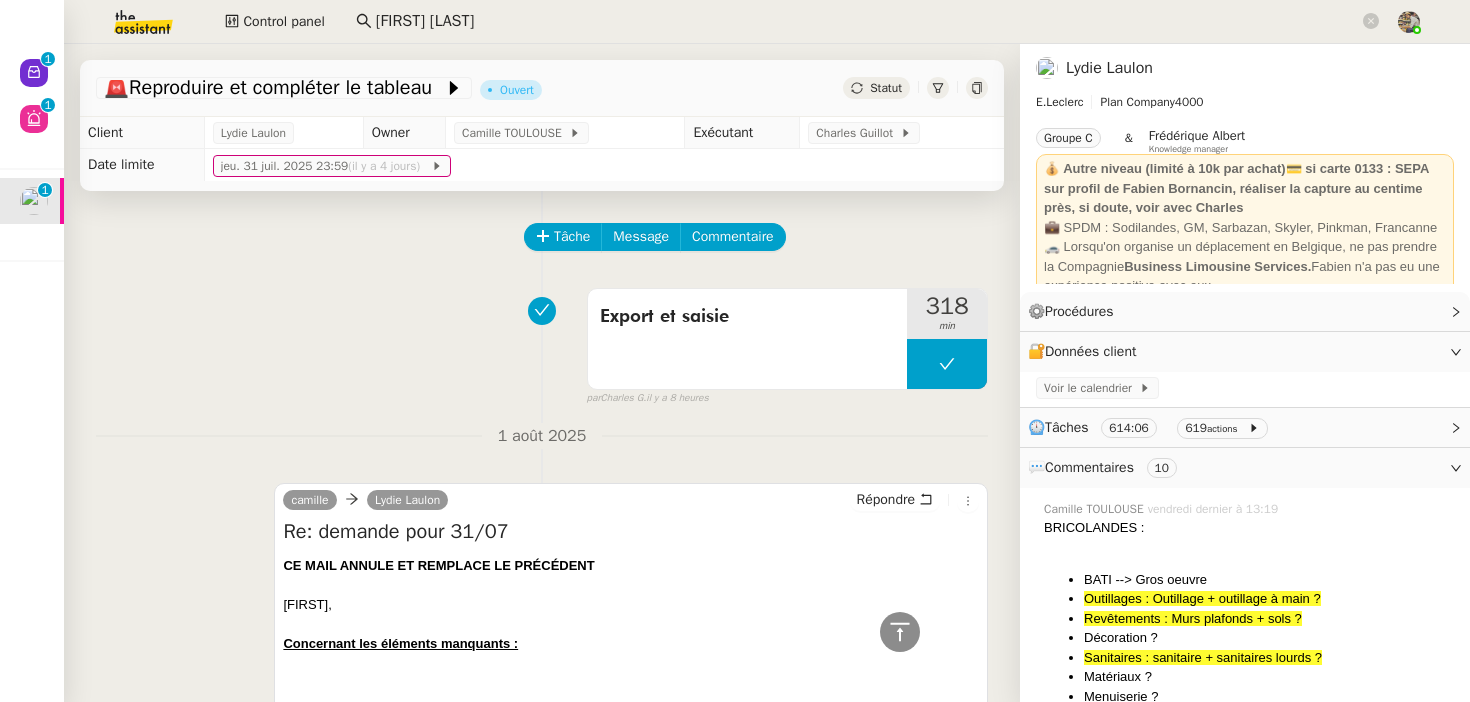 scroll, scrollTop: 0, scrollLeft: 0, axis: both 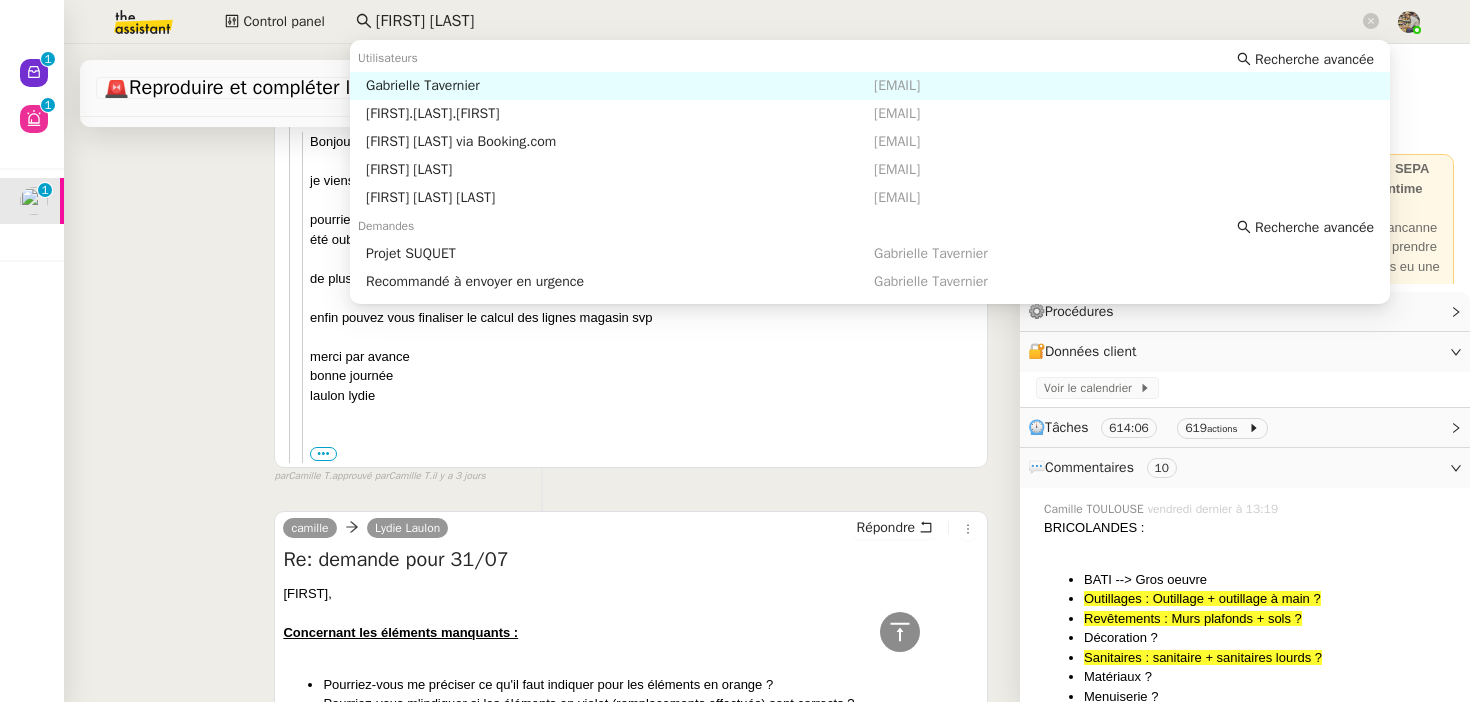 click on "gabrielle t" 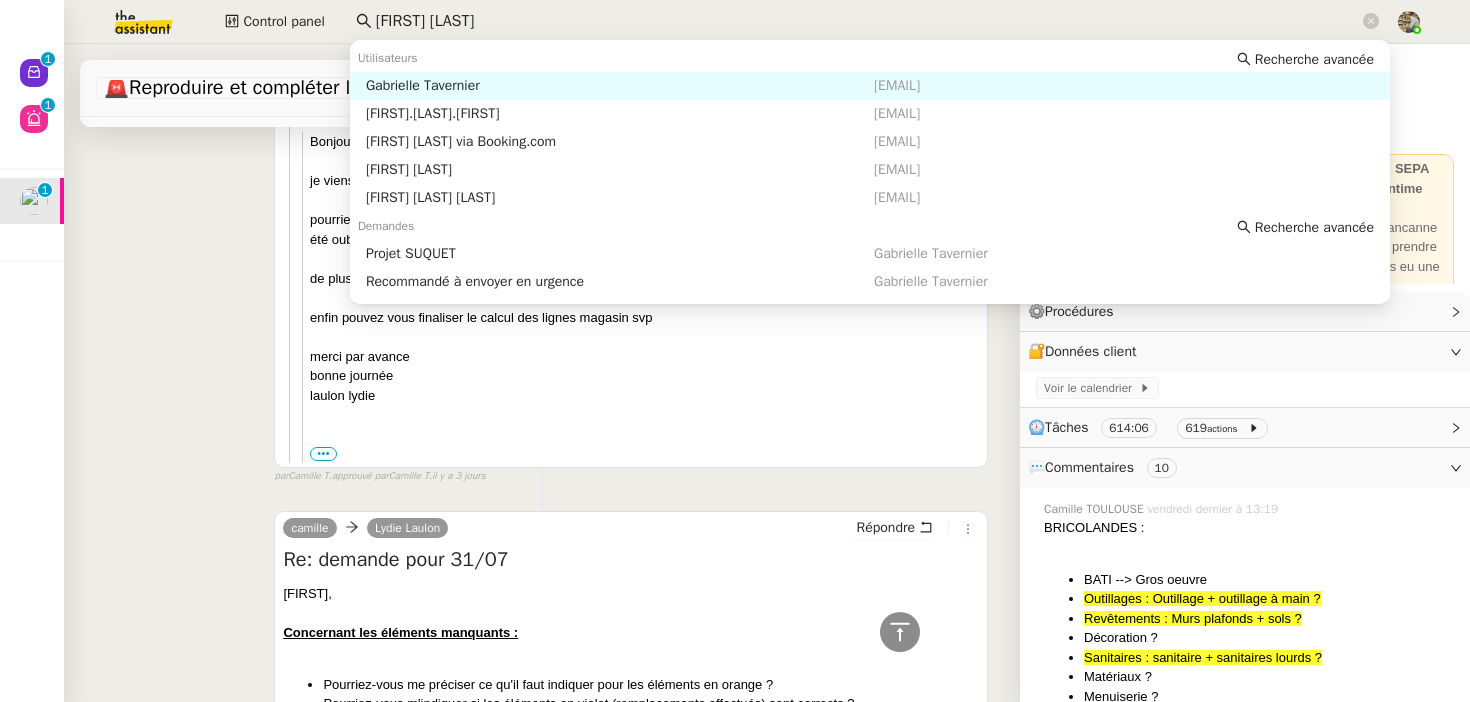 click on "gabrielle t" 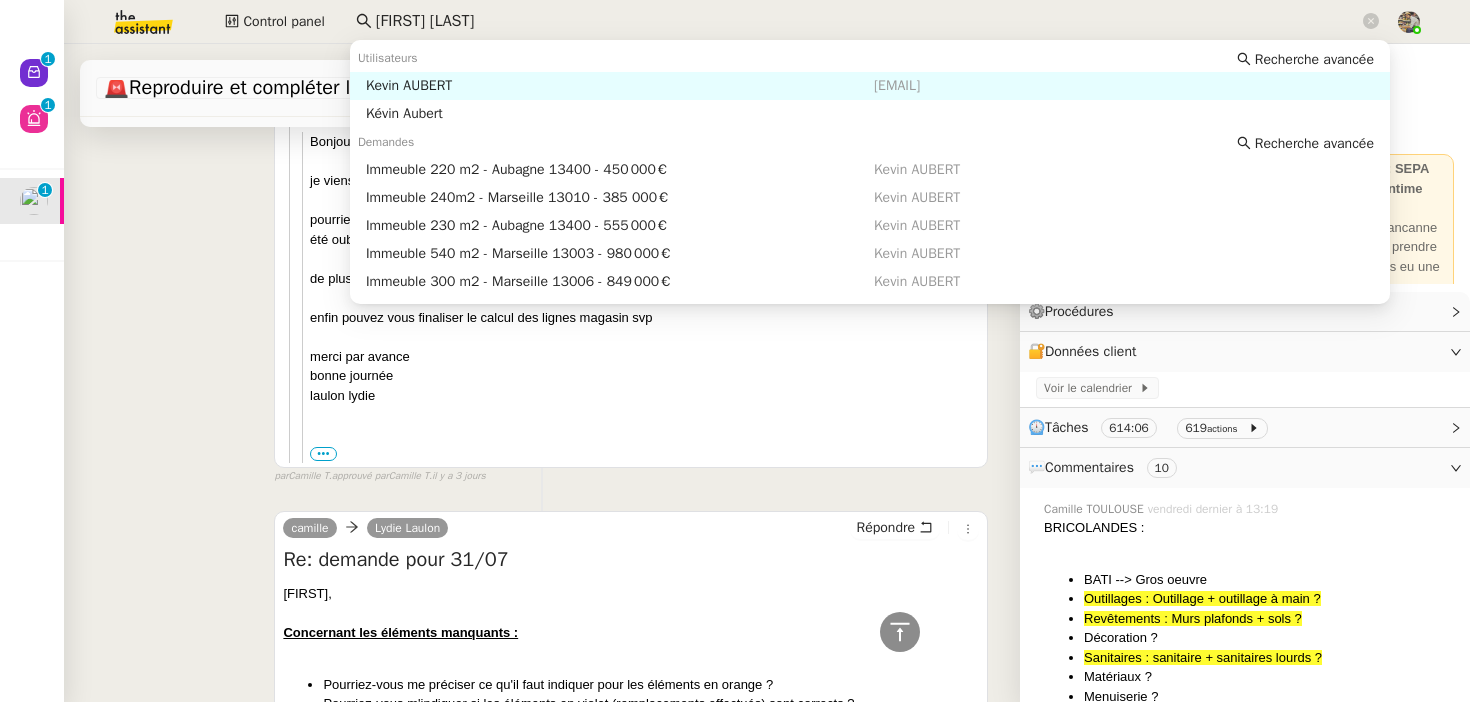 click on "Kevin AUBERT" at bounding box center (620, 86) 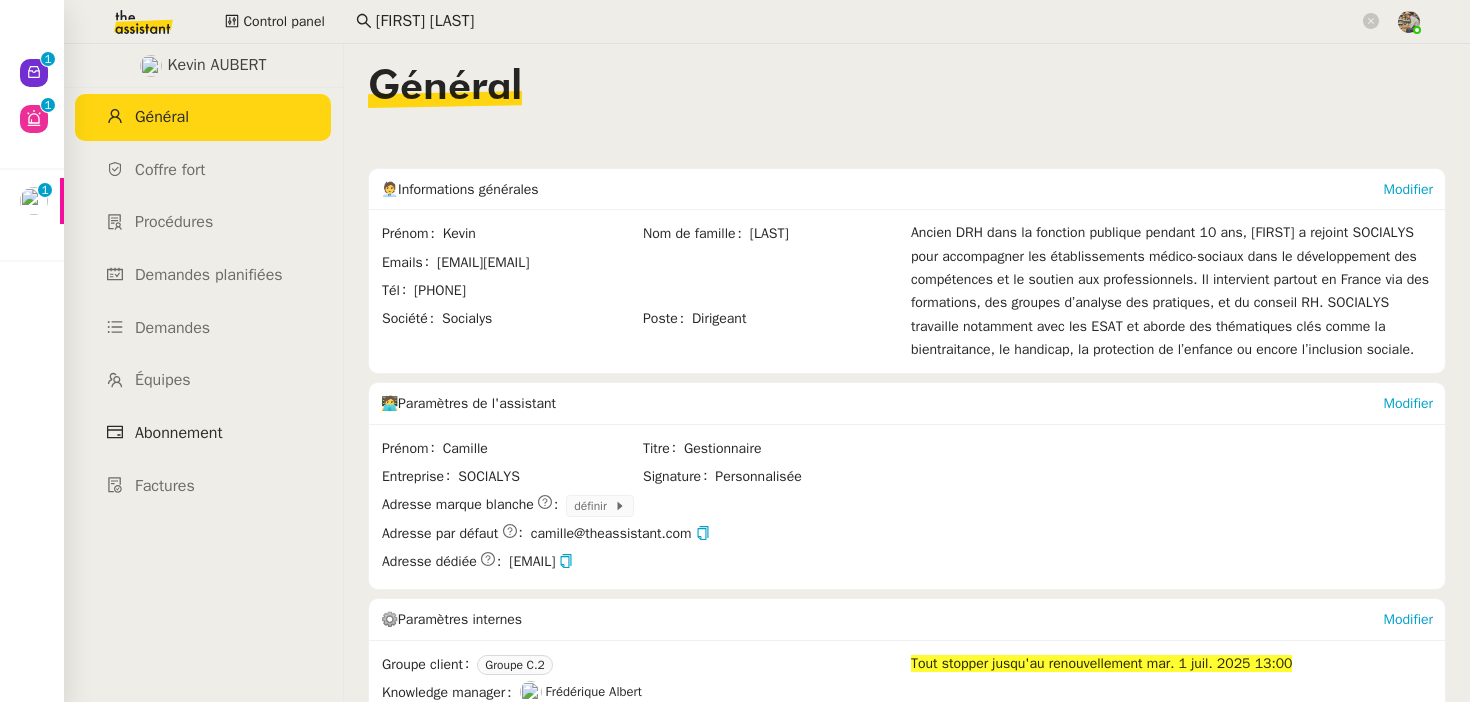 click on "Abonnement" 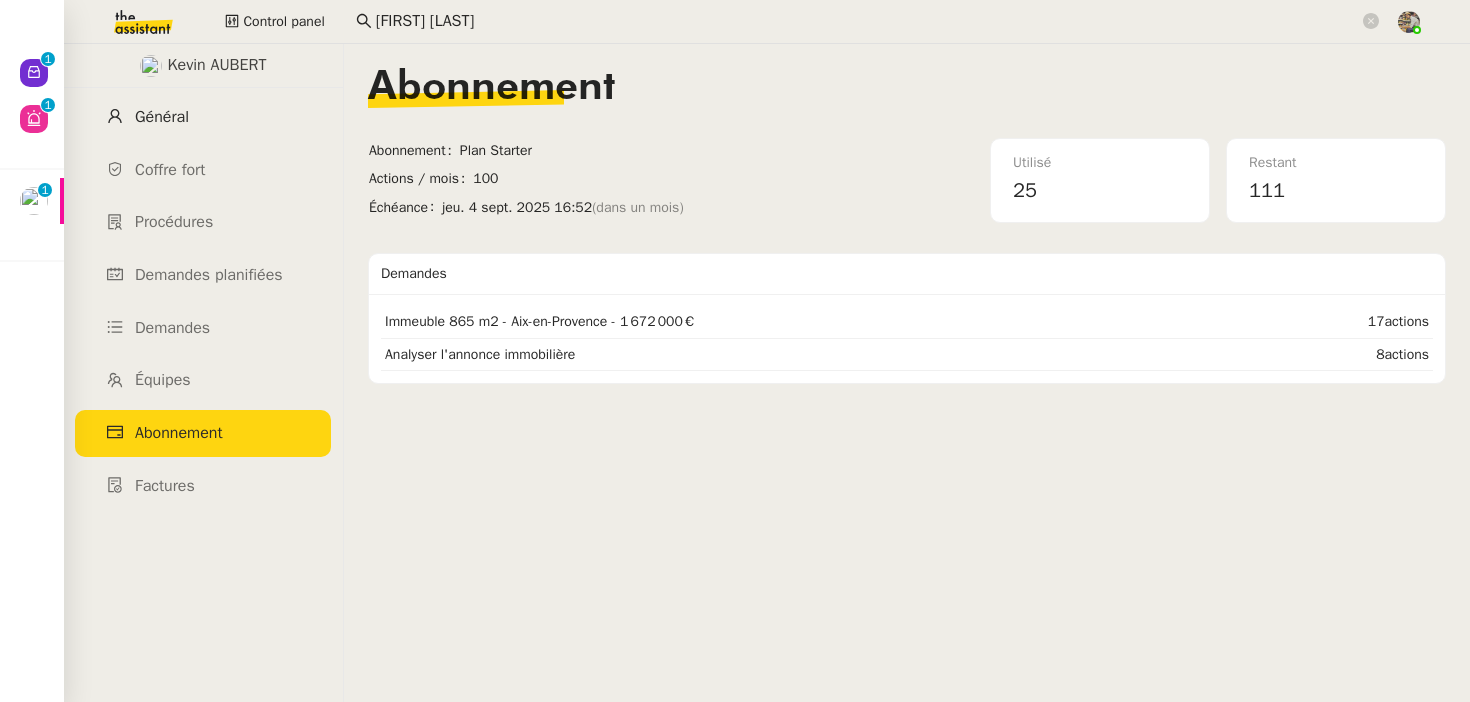 click on "Général" 